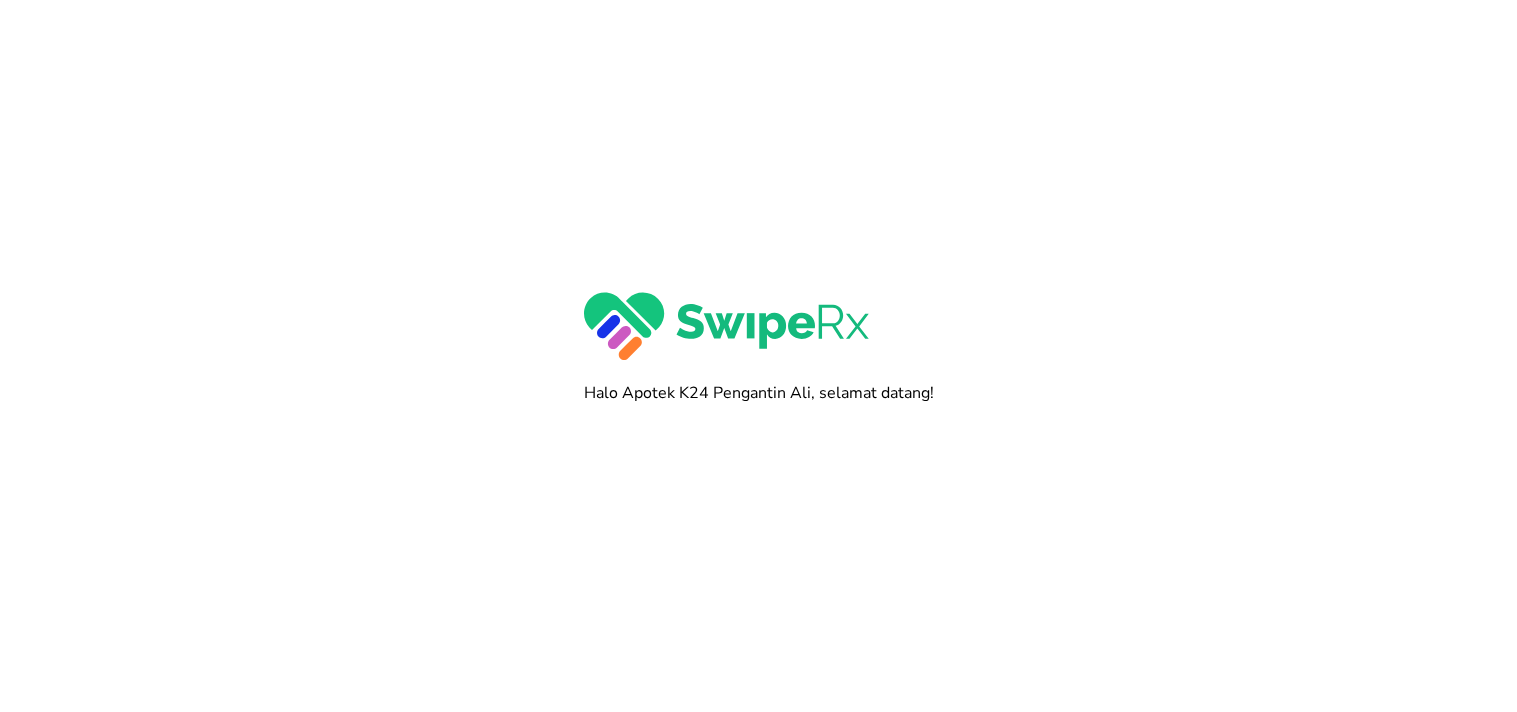 scroll, scrollTop: 0, scrollLeft: 0, axis: both 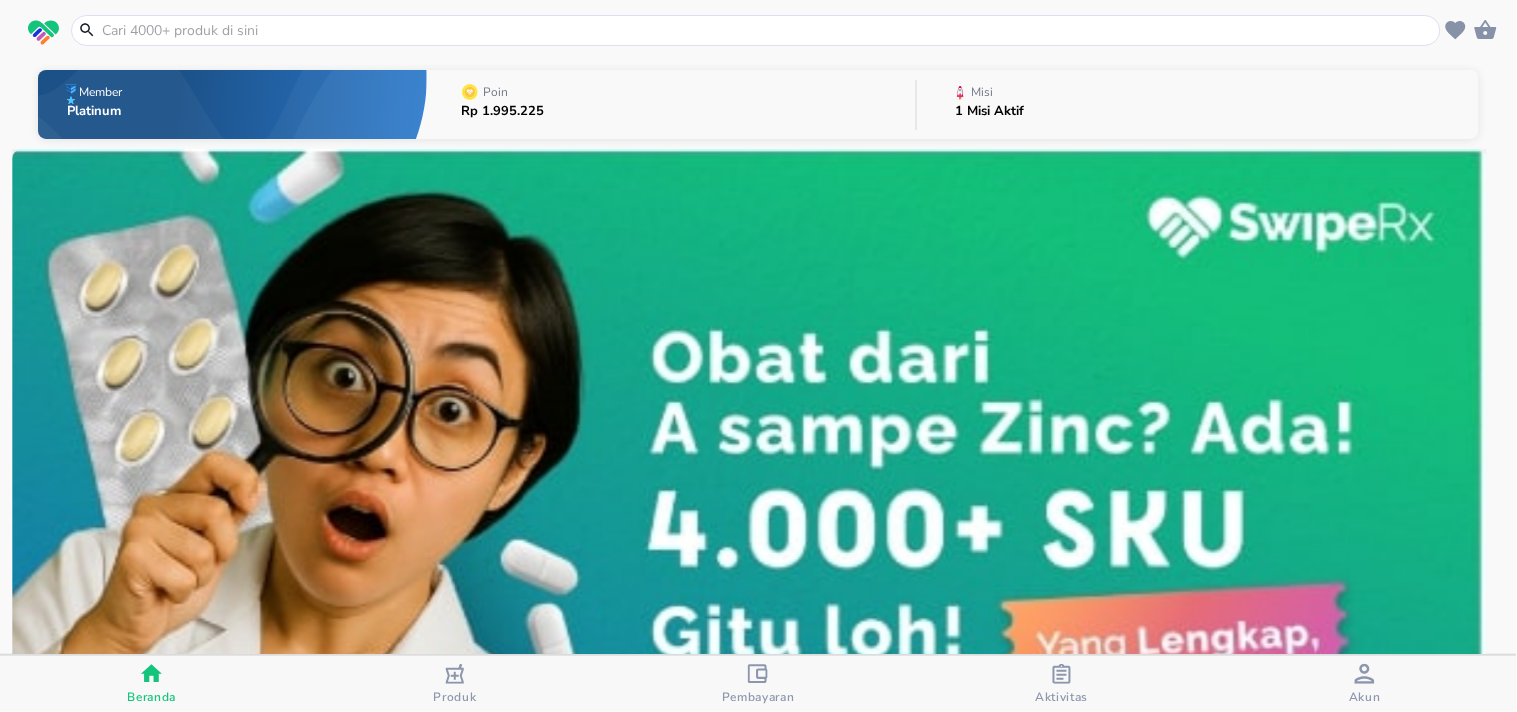 click at bounding box center [768, 30] 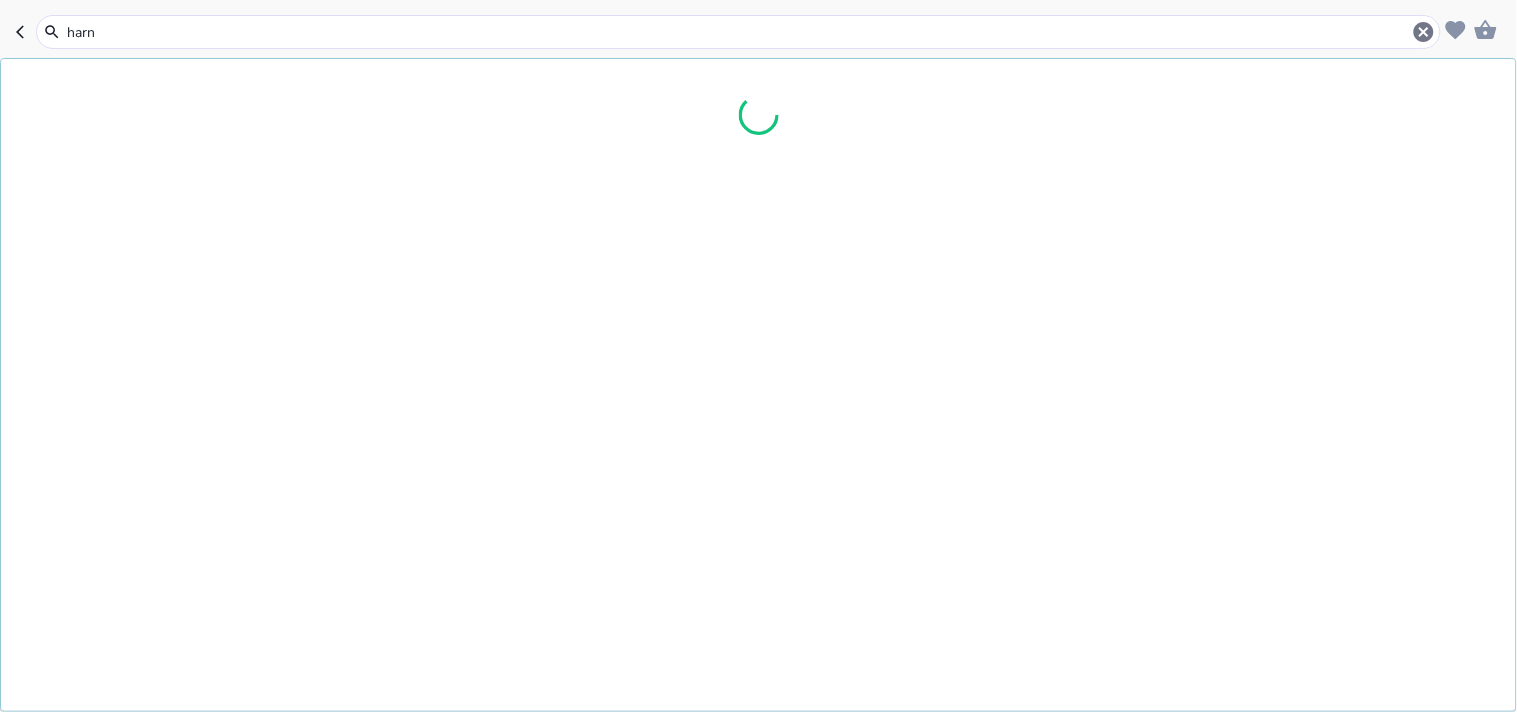 type on "harna" 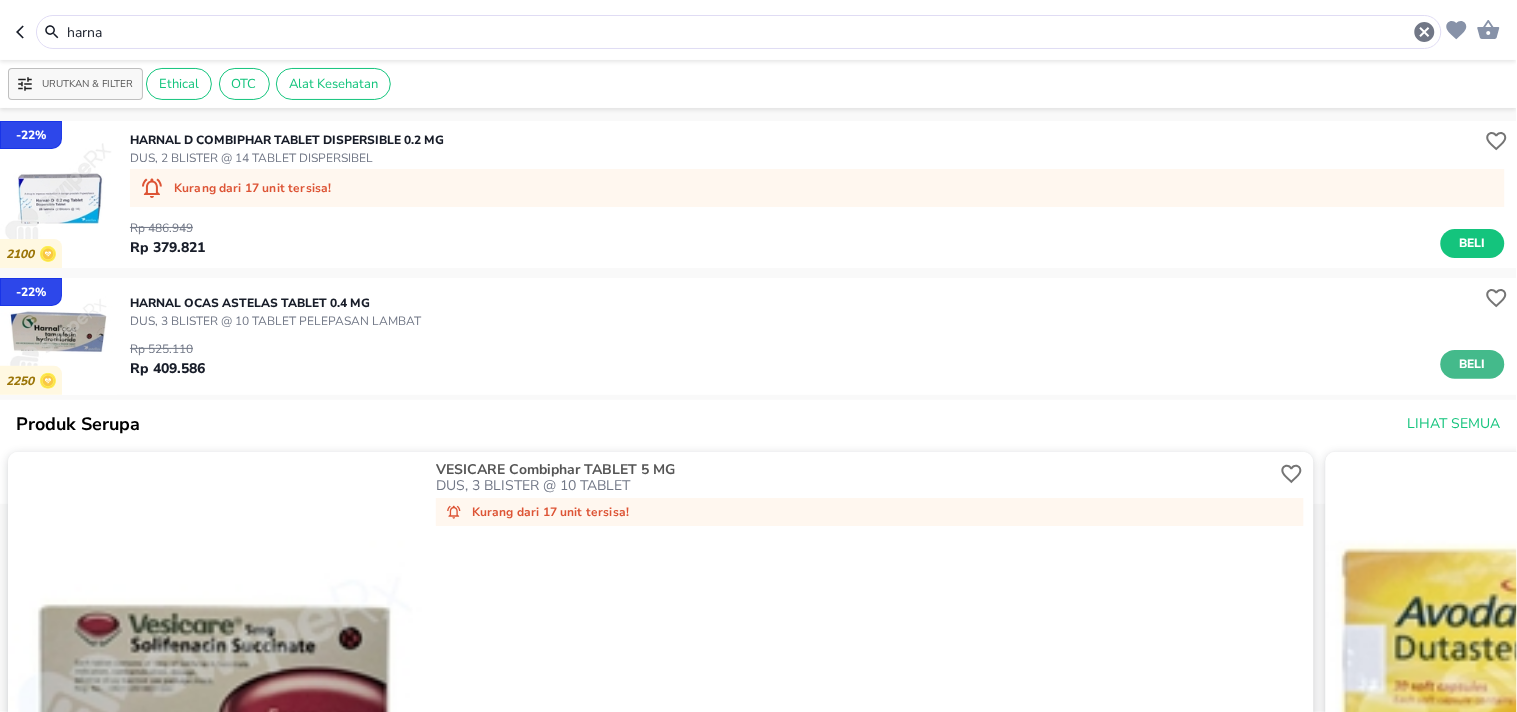 click on "Beli" at bounding box center (1473, 364) 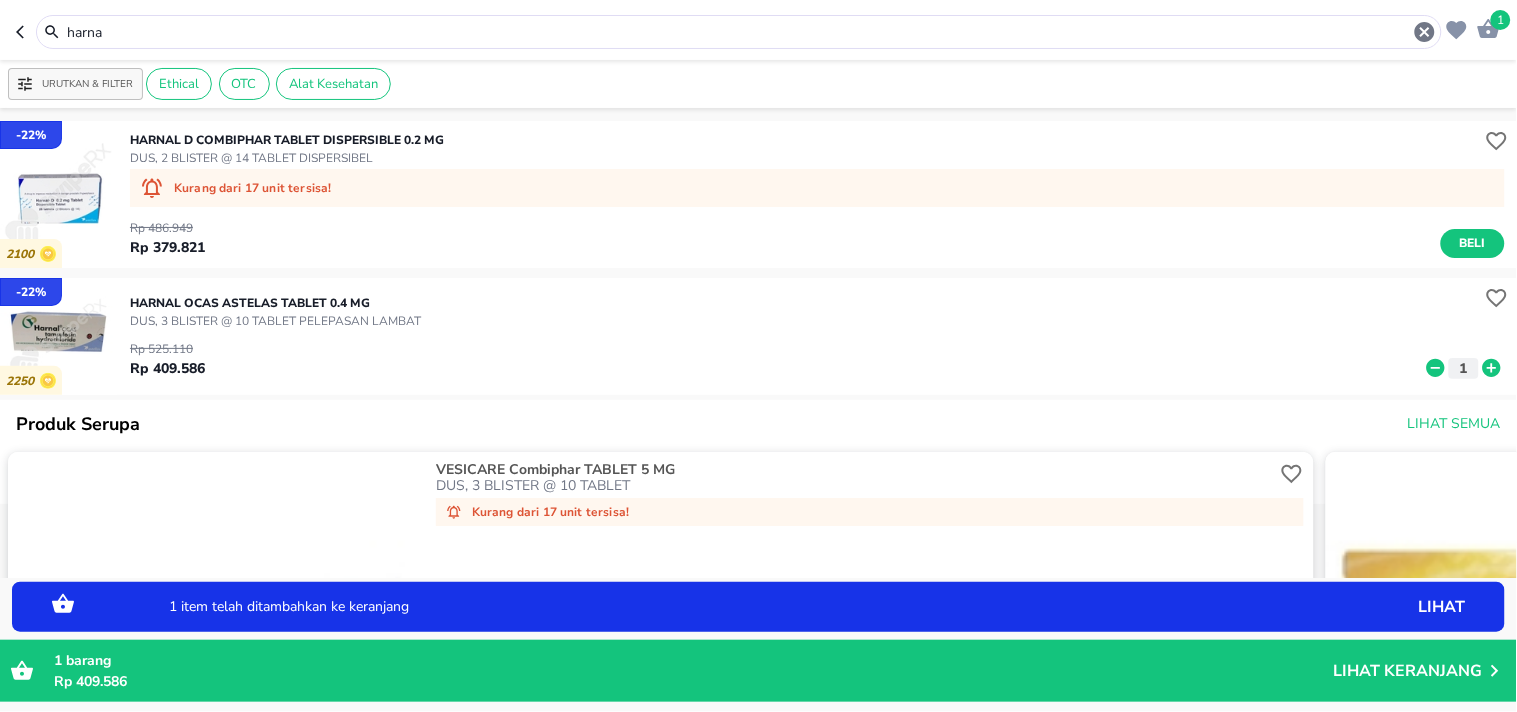 click 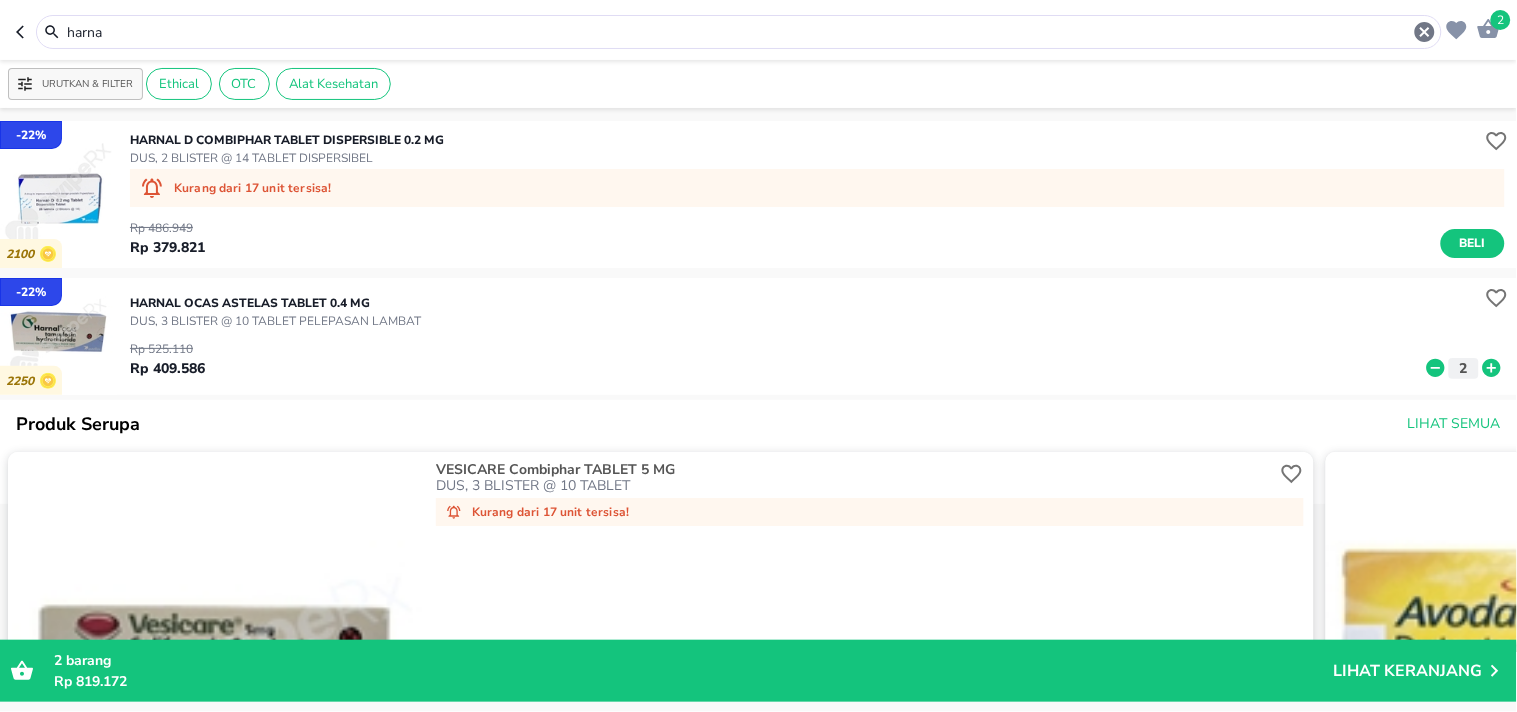 click on "harna" at bounding box center [739, 32] 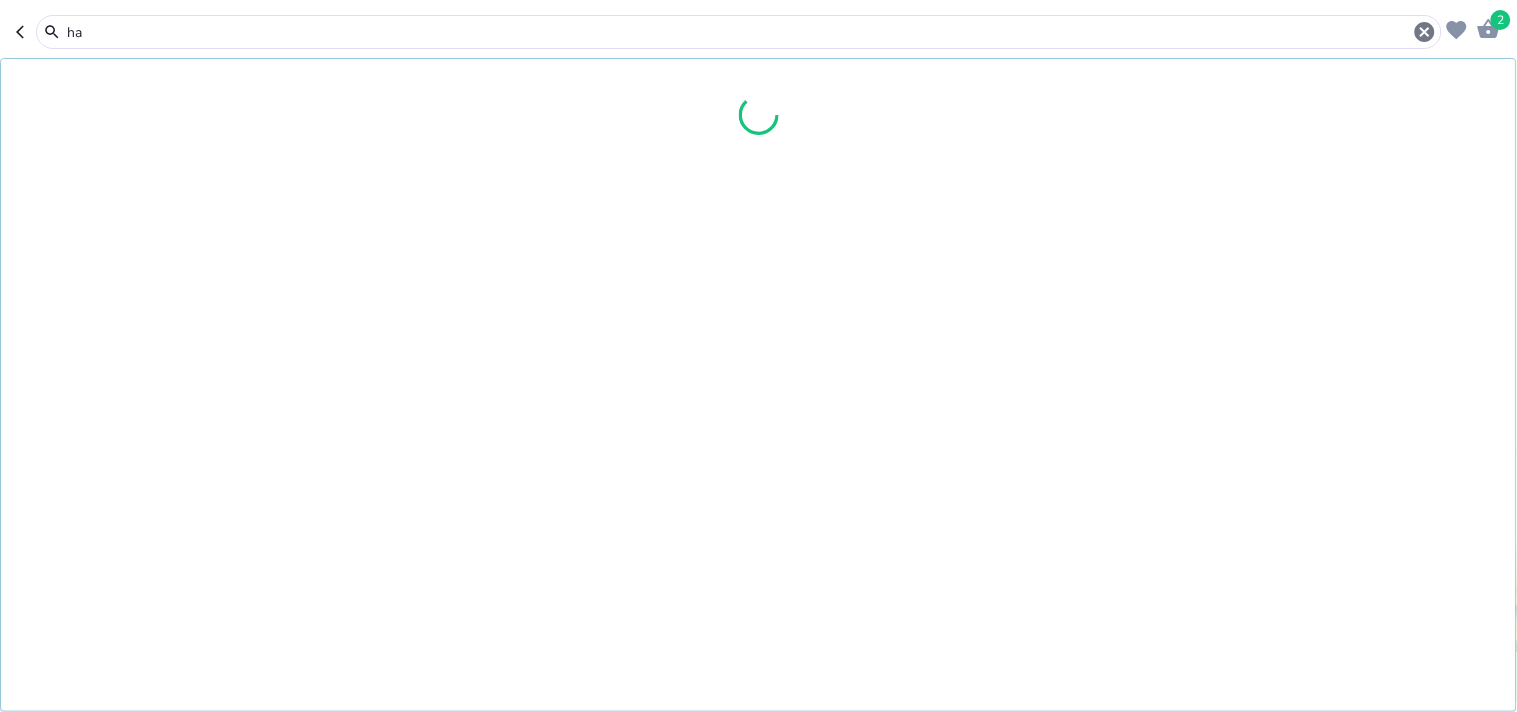 type on "h" 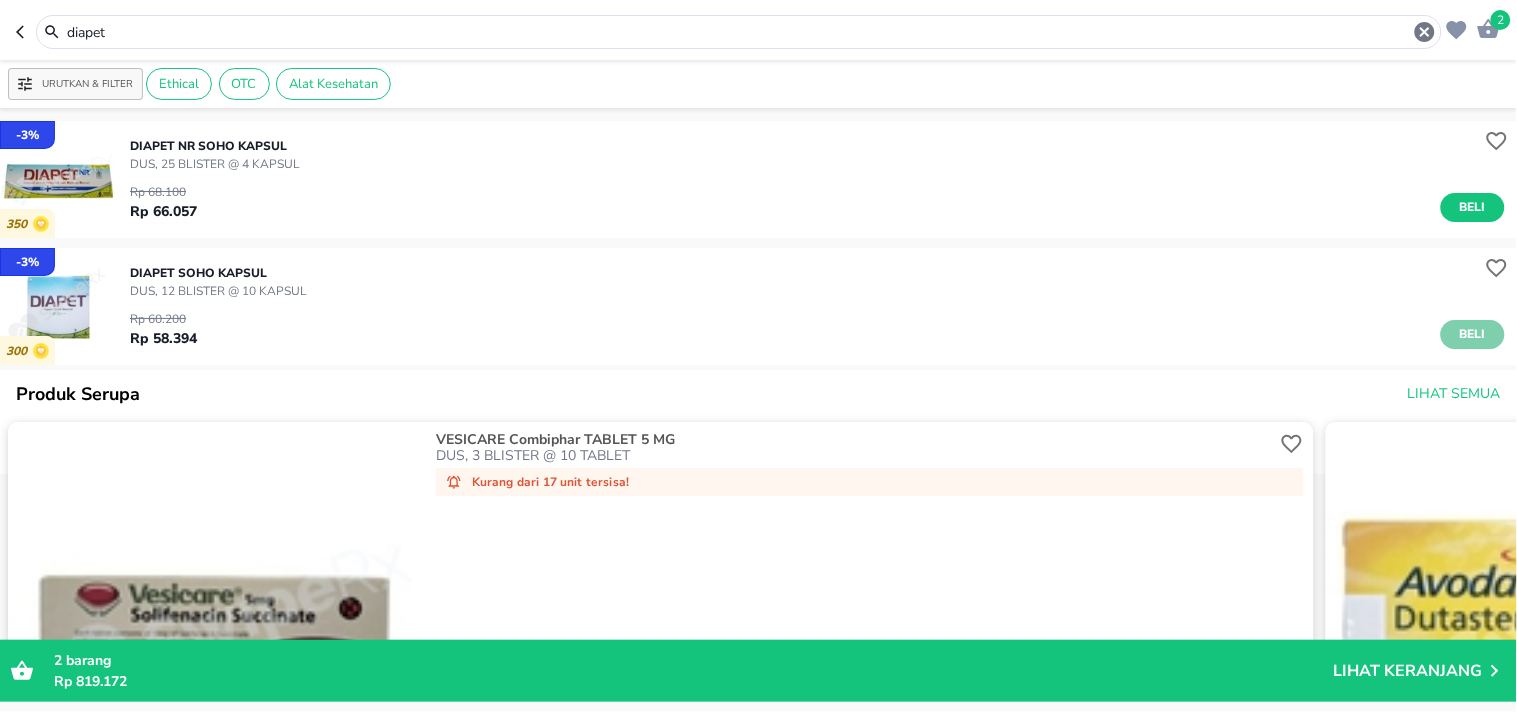 click on "Beli" at bounding box center [1473, 334] 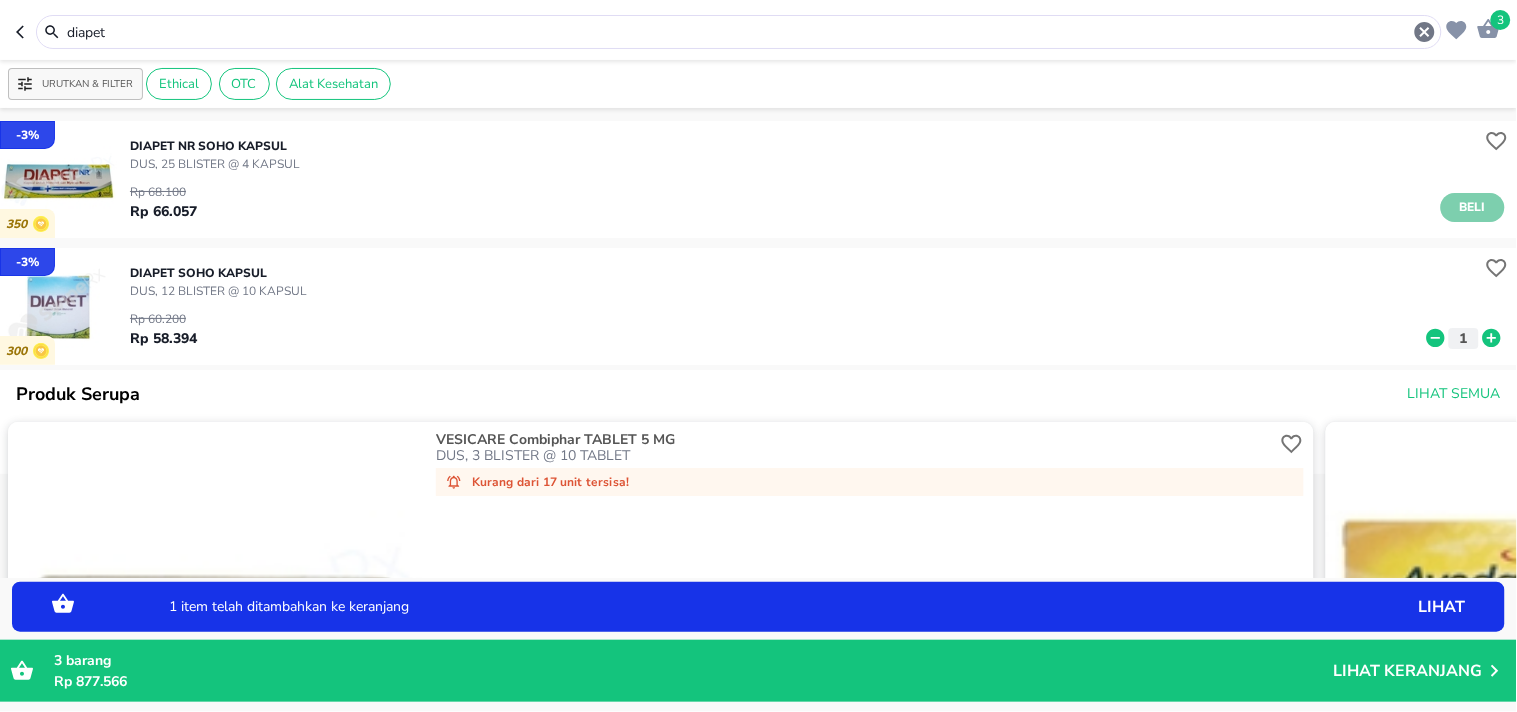 click on "Beli" at bounding box center [1473, 207] 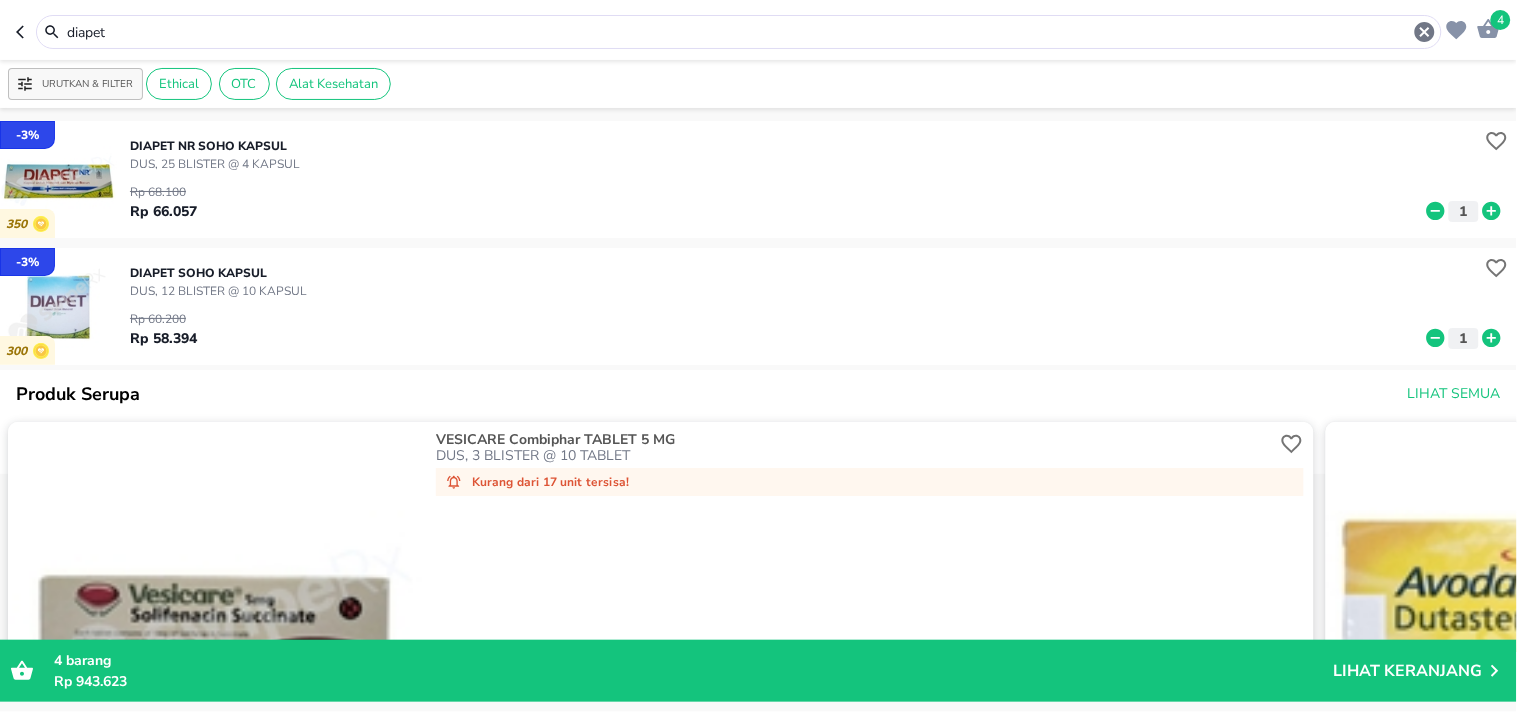drag, startPoint x: 177, startPoint y: 30, endPoint x: 75, endPoint y: 25, distance: 102.122475 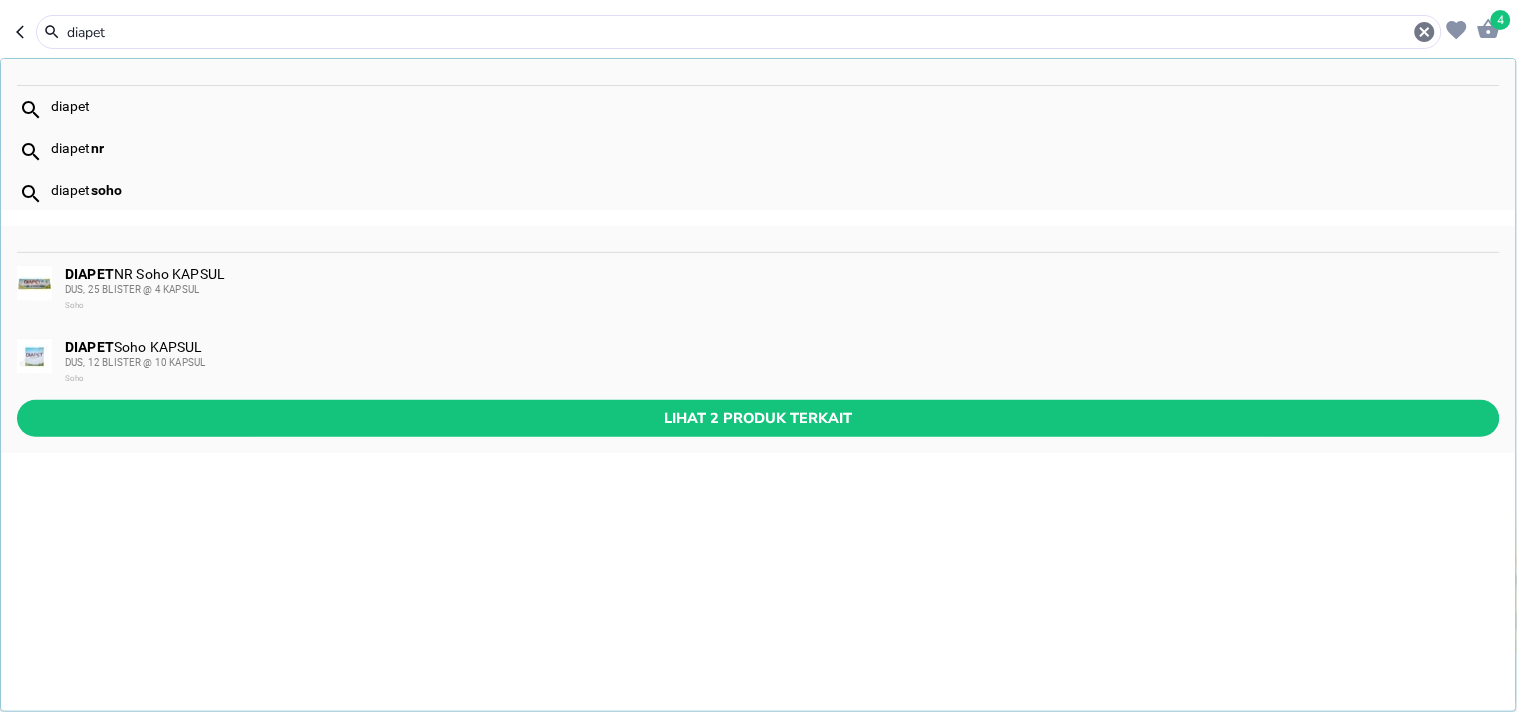 type on "d" 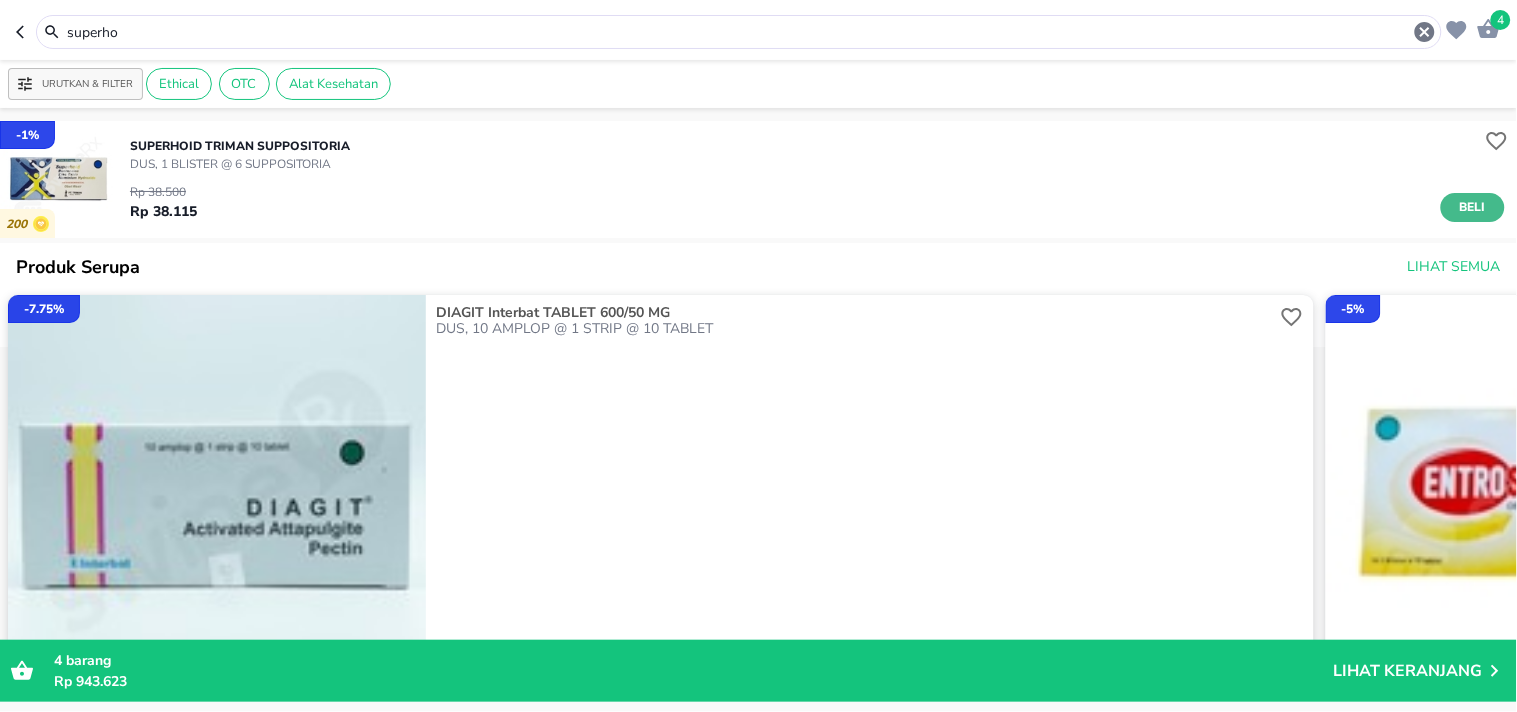 click on "Beli" at bounding box center [1473, 207] 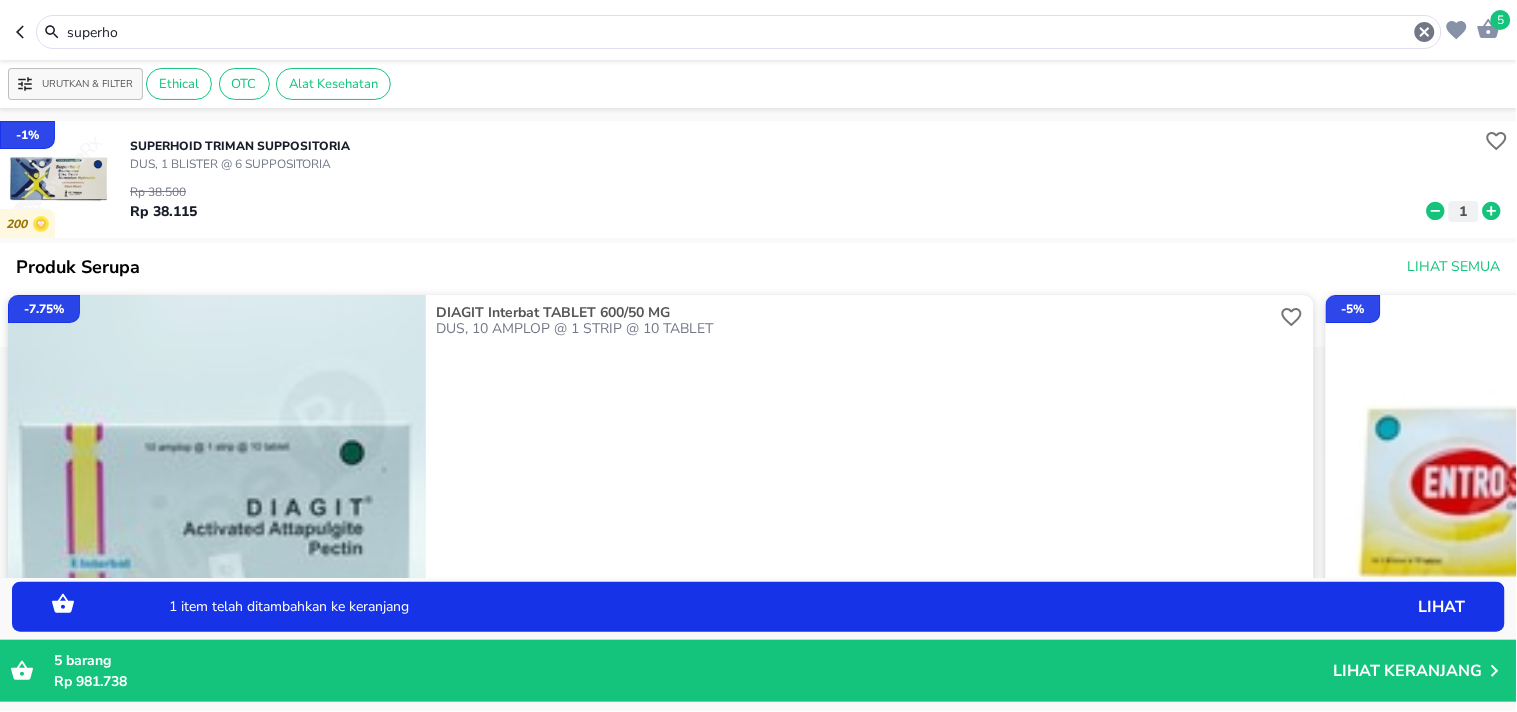click 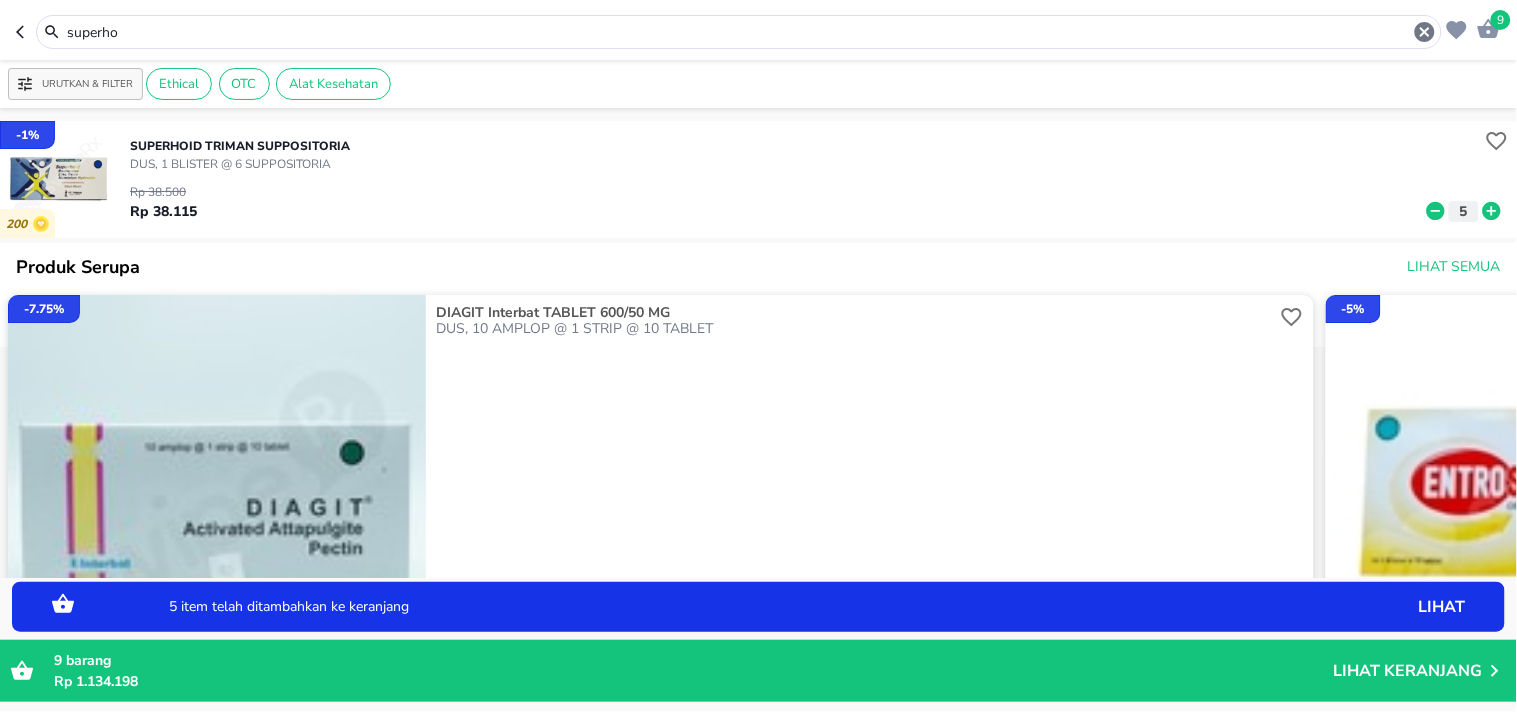 click 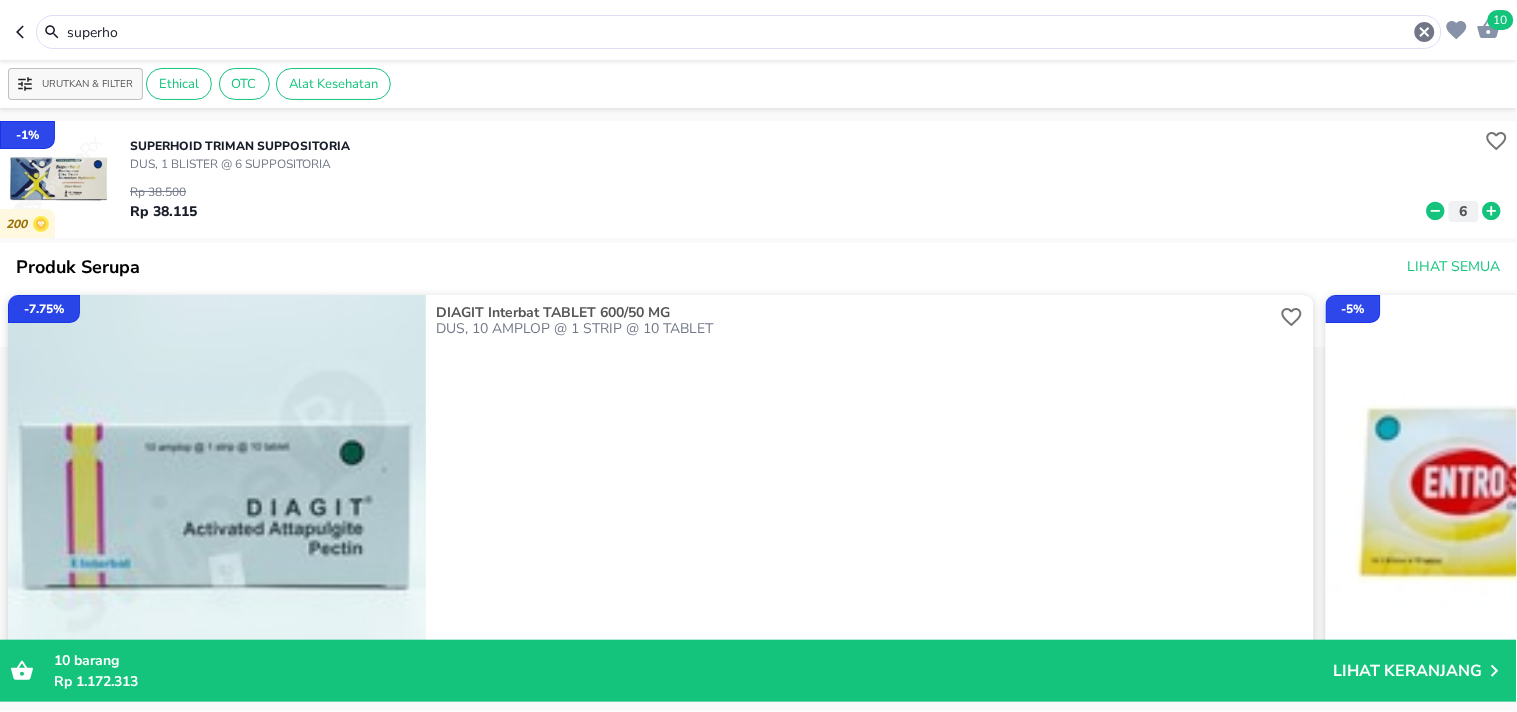 click on "superho" at bounding box center (739, 32) 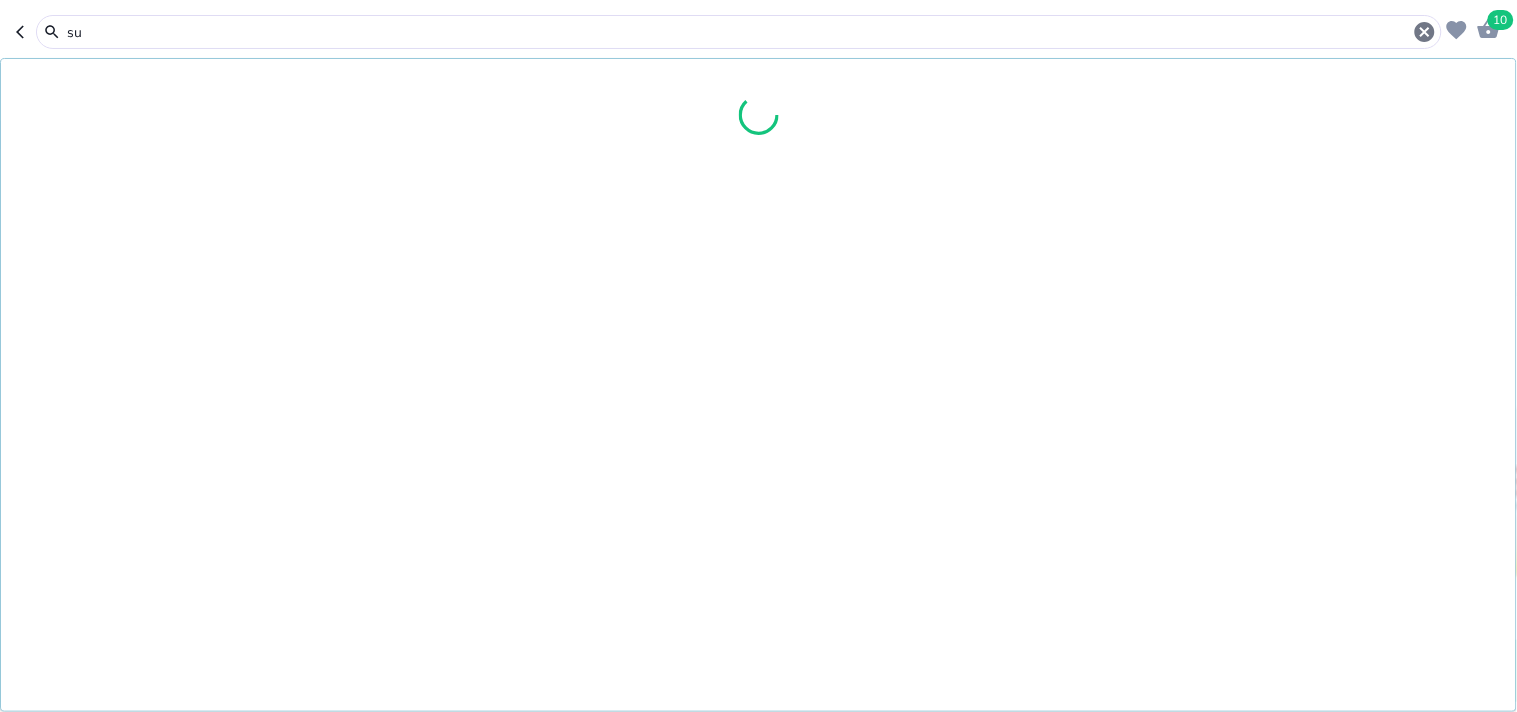 type on "s" 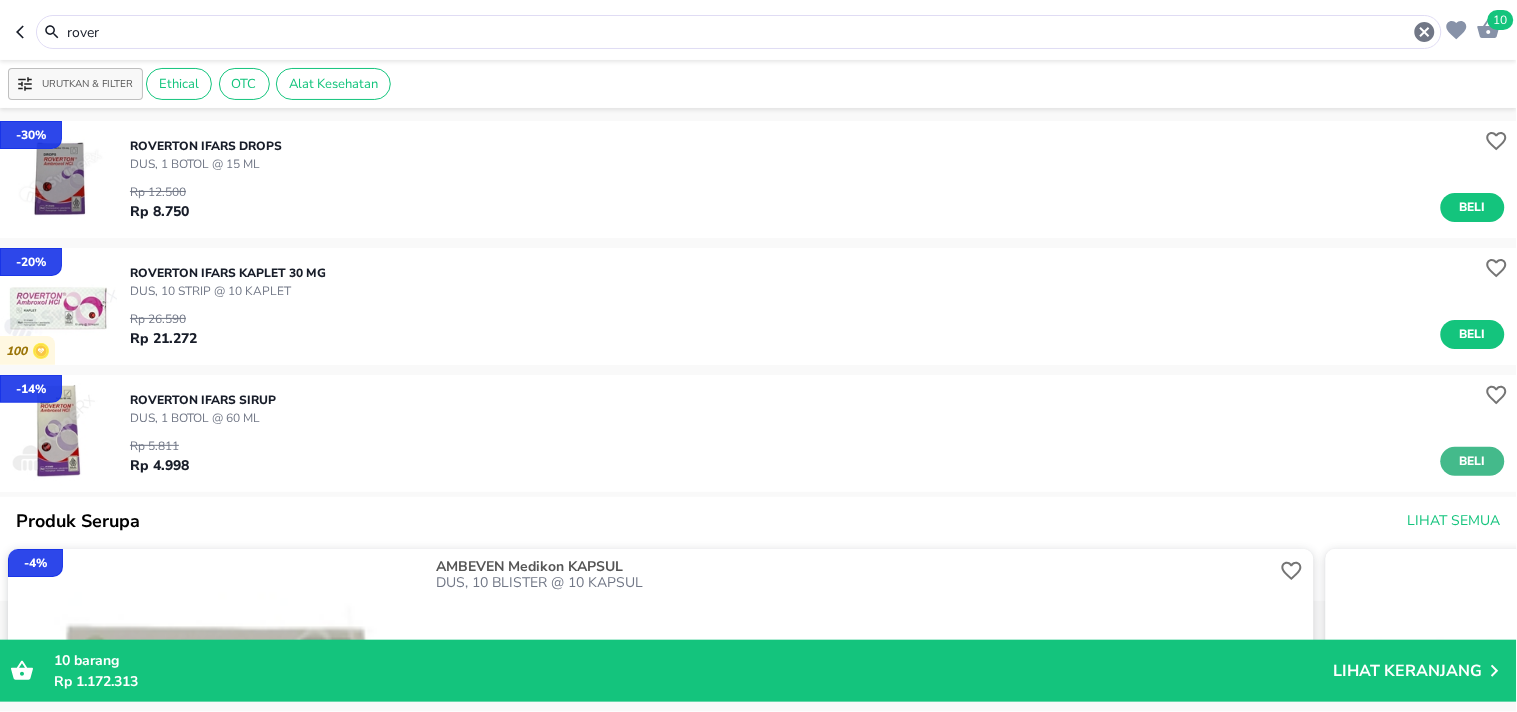 click on "Beli" at bounding box center (1473, 461) 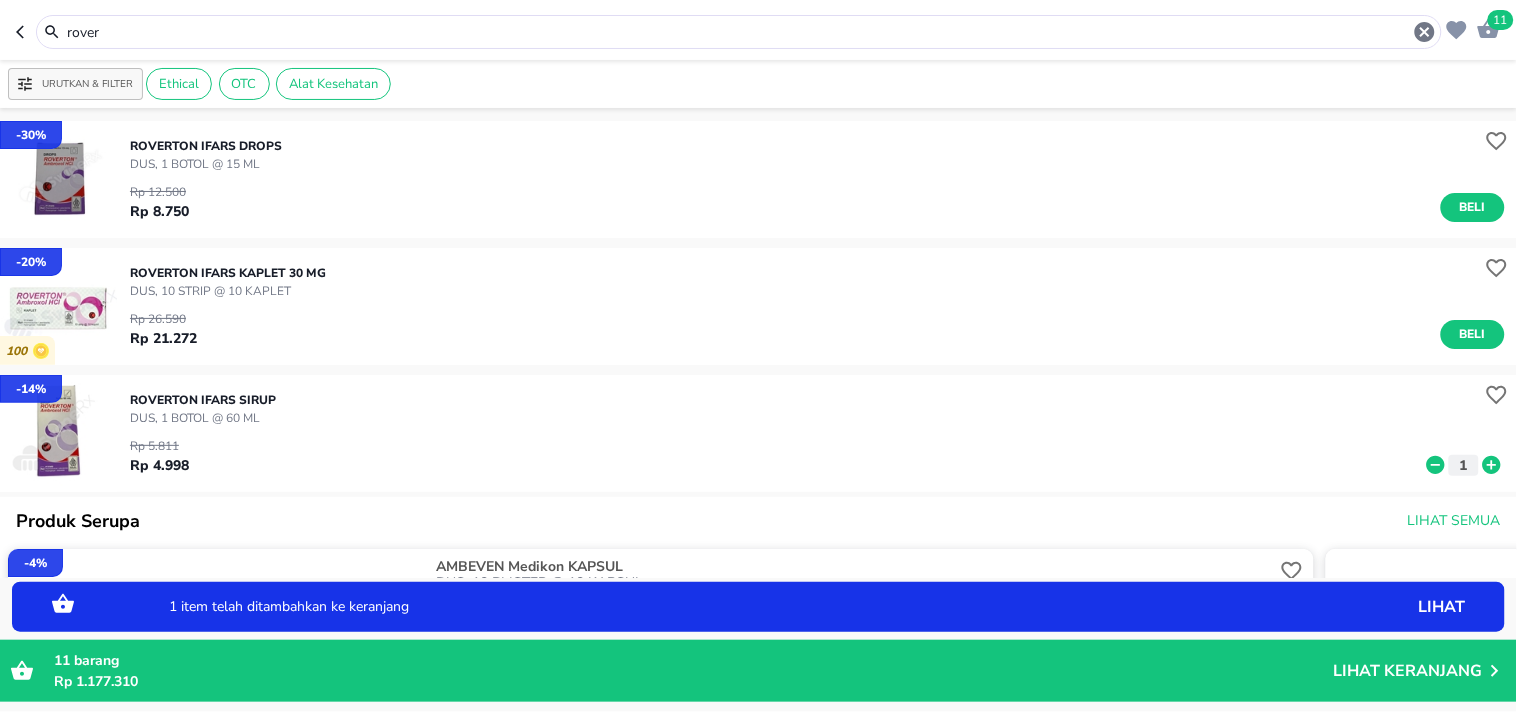 click 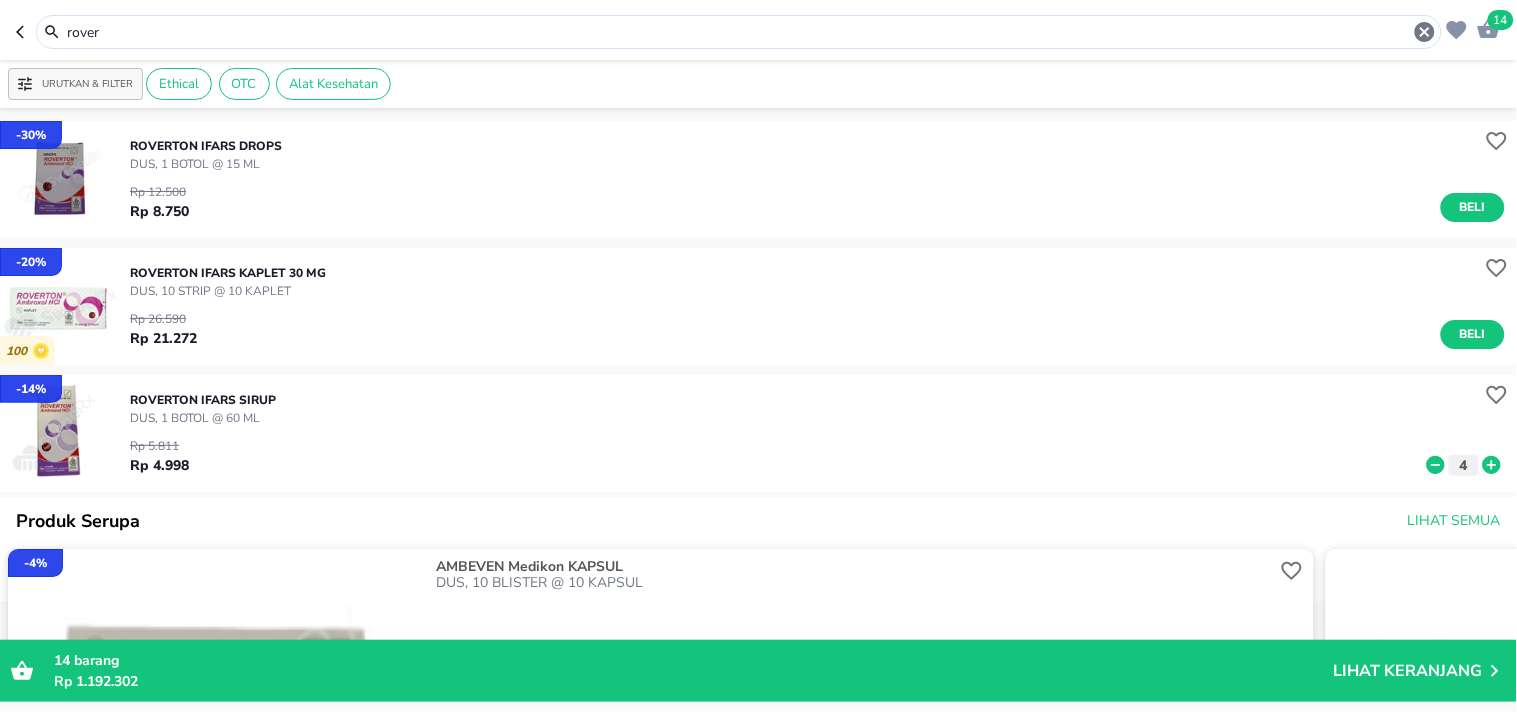 click on "rover" at bounding box center (739, 32) 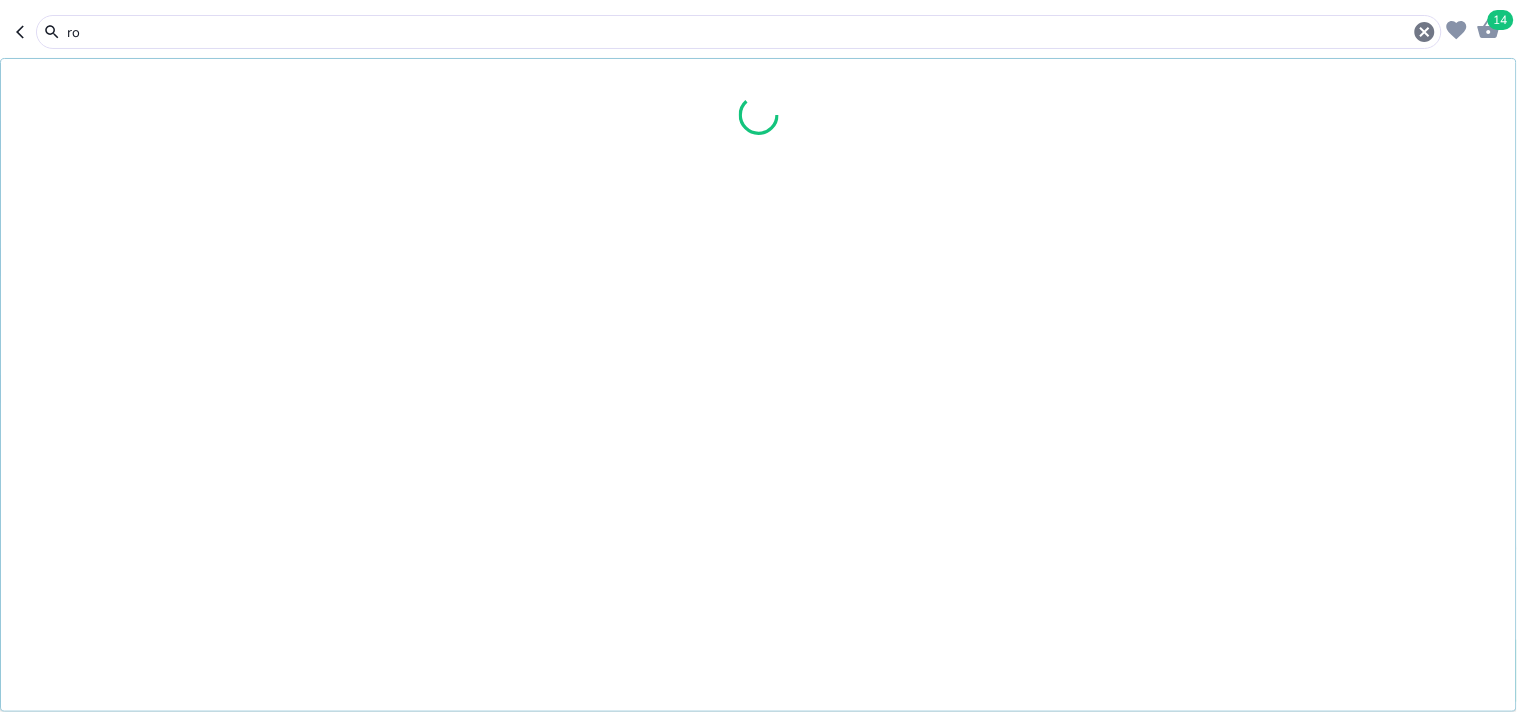 type on "r" 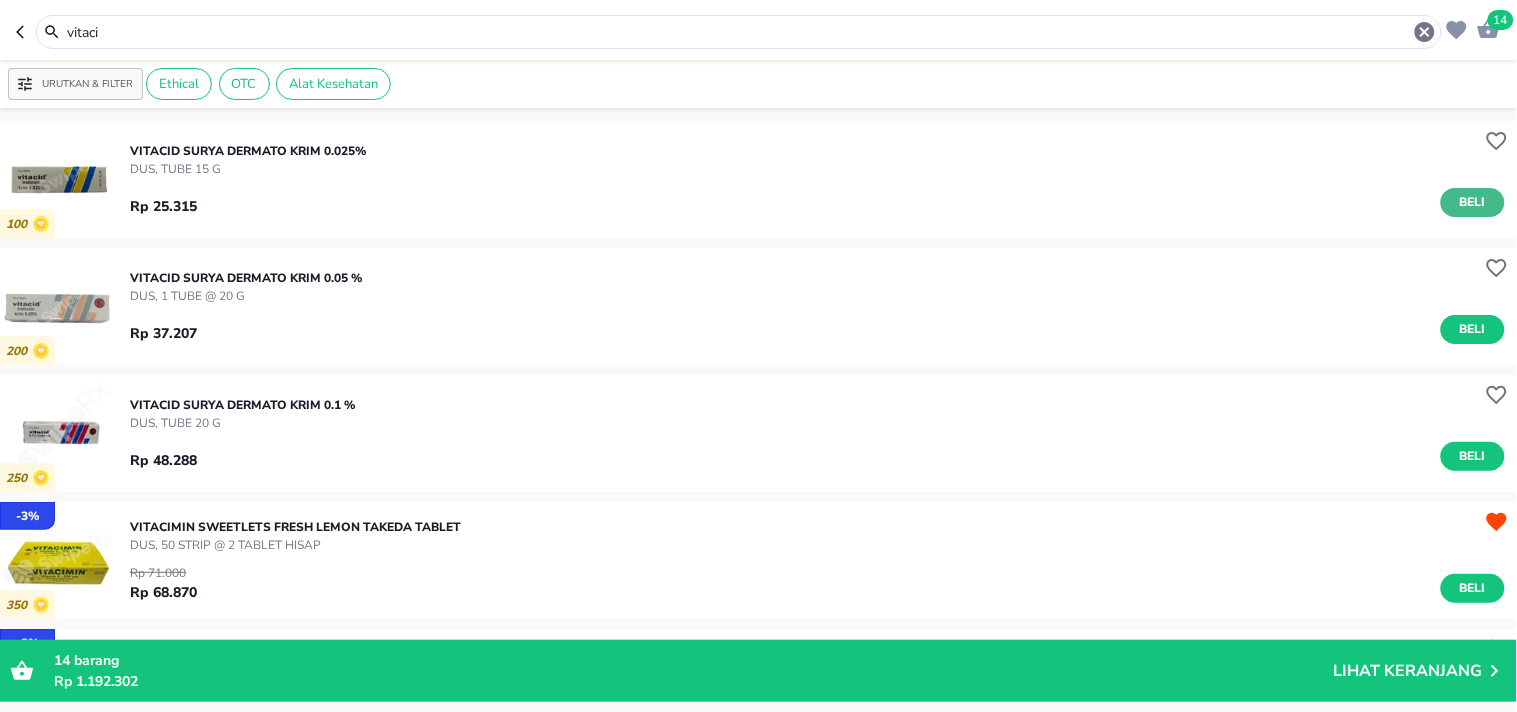 click on "Beli" at bounding box center [1473, 202] 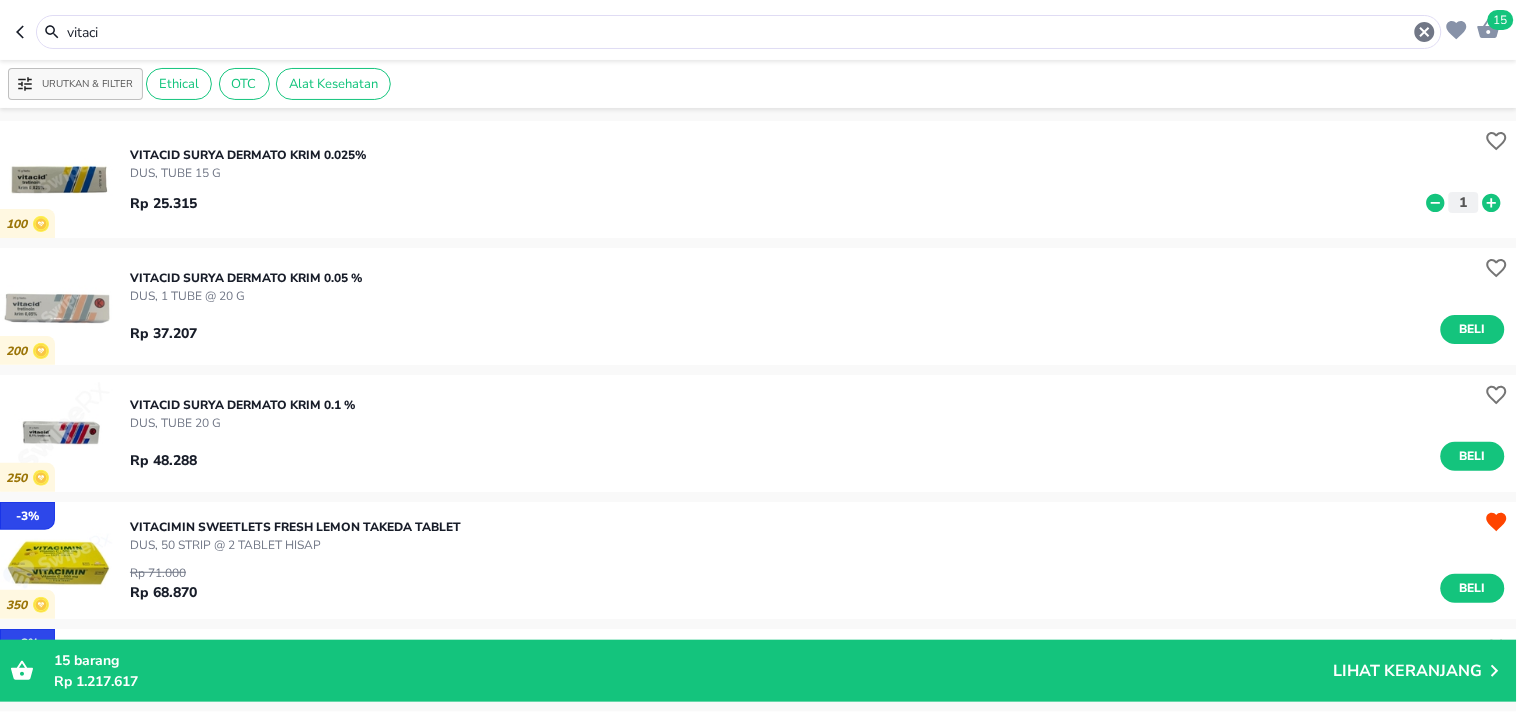 drag, startPoint x: 210, startPoint y: 30, endPoint x: 71, endPoint y: 23, distance: 139.17615 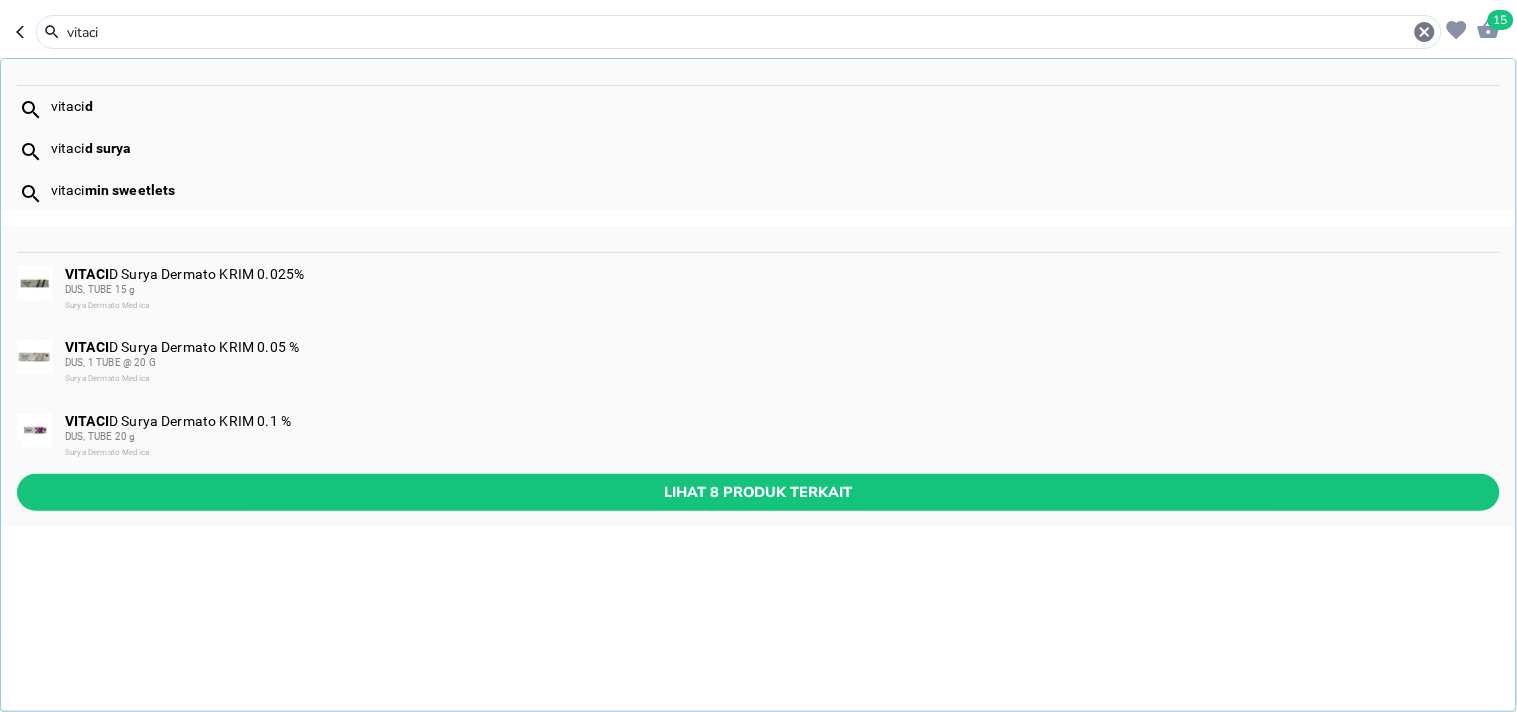 type on "v" 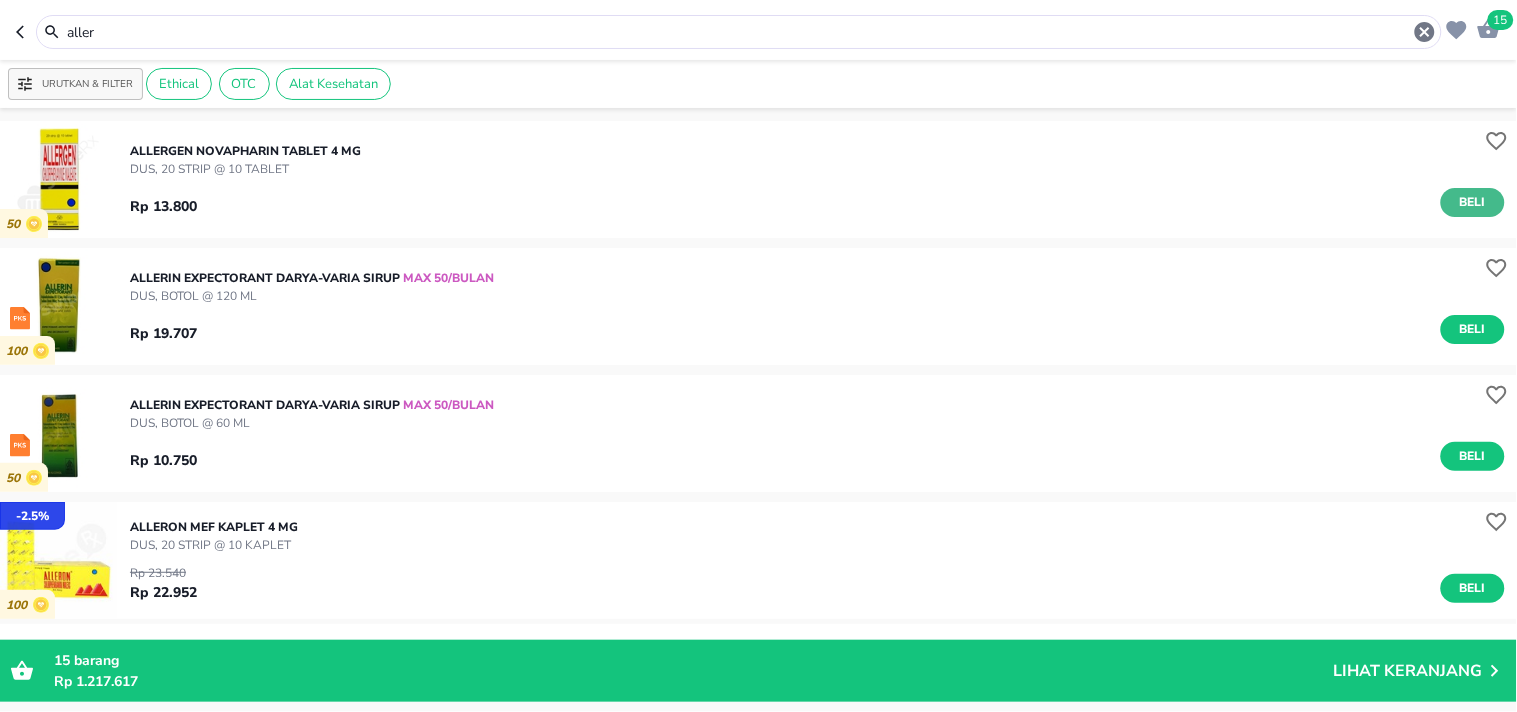 click on "Beli" at bounding box center (1473, 202) 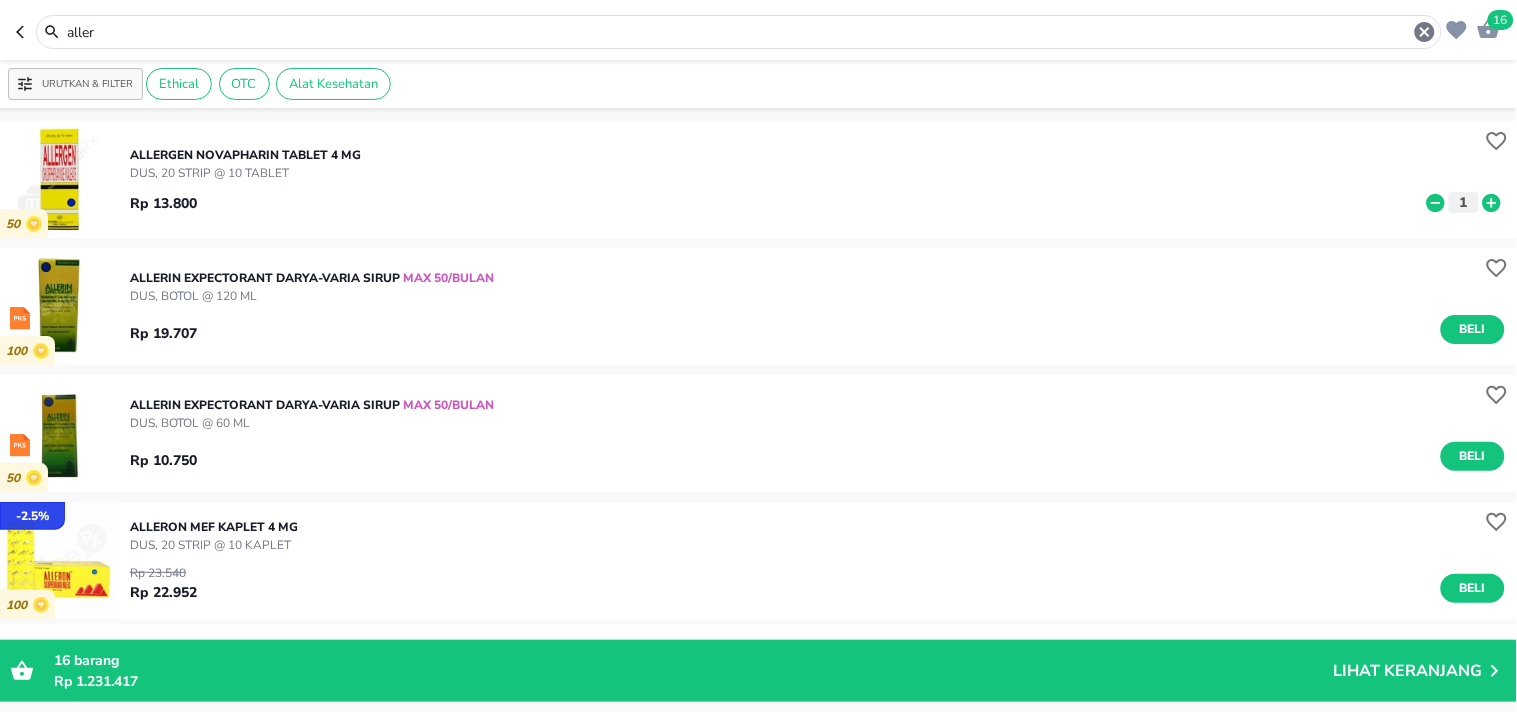 click 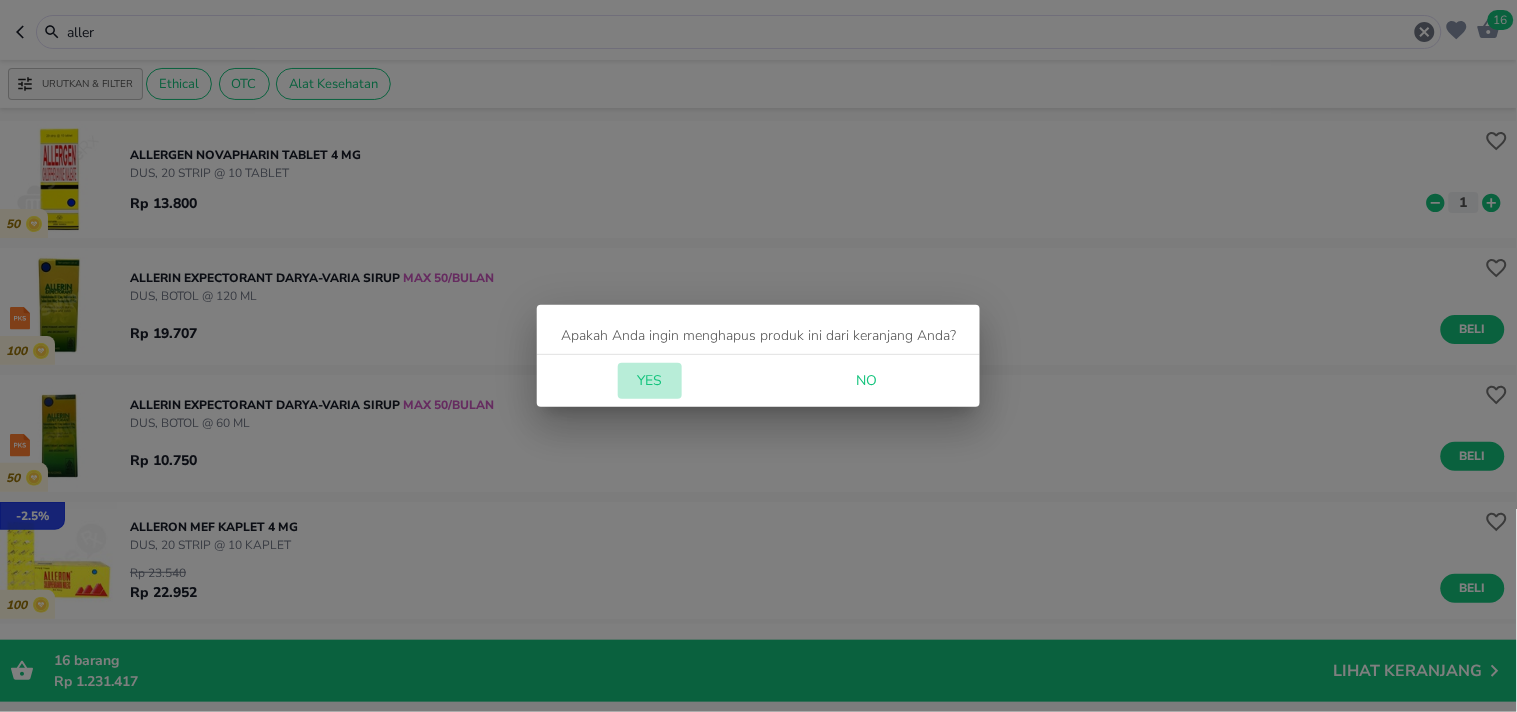click on "Yes" at bounding box center [650, 381] 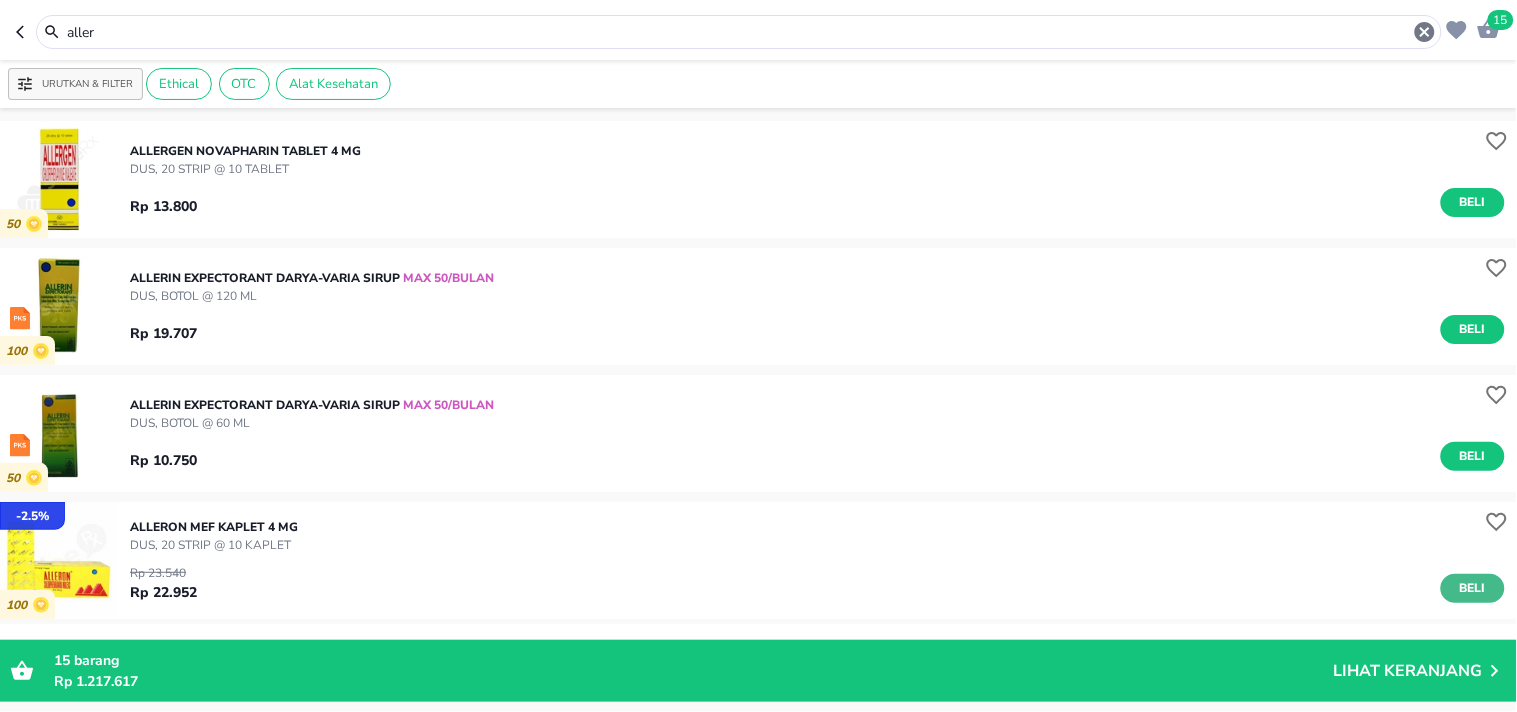 click on "Beli" at bounding box center (1473, 588) 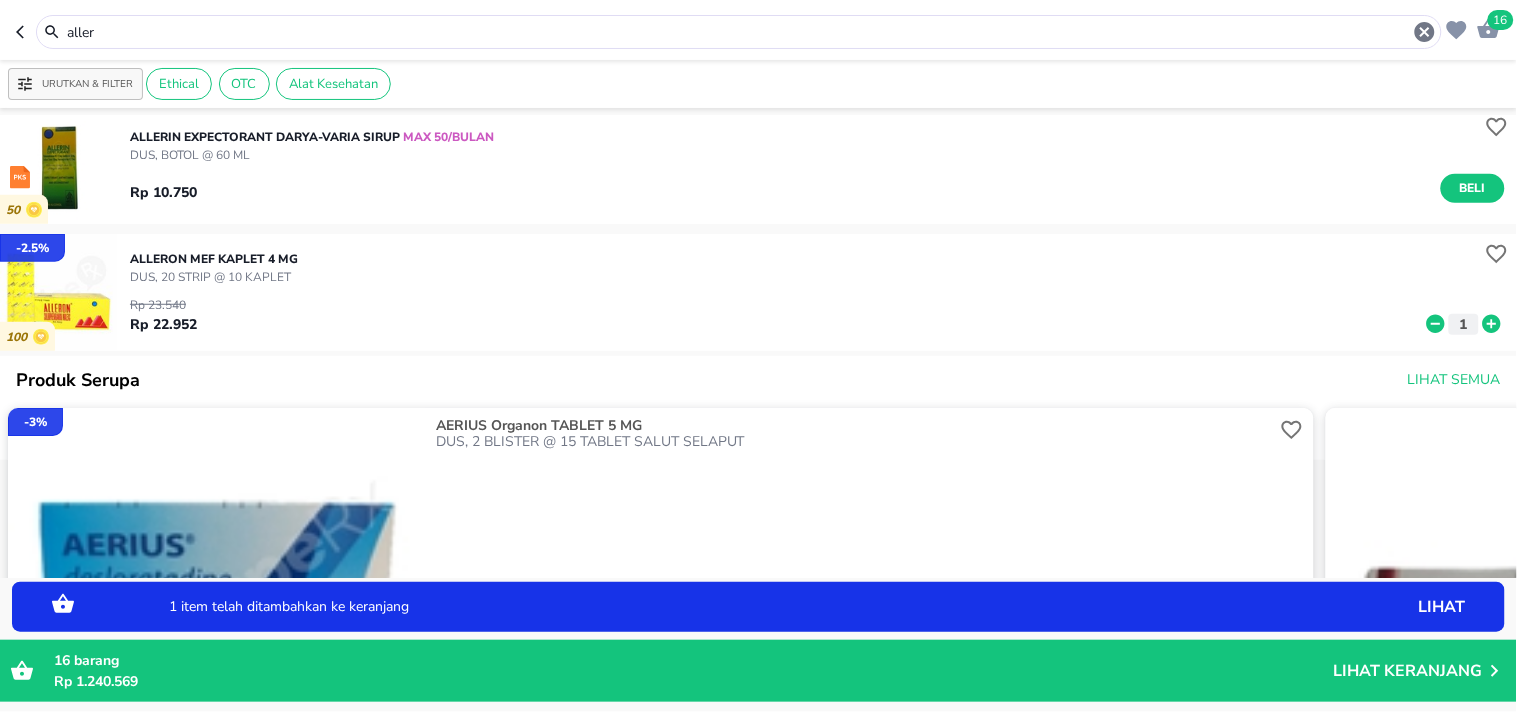 scroll, scrollTop: 348, scrollLeft: 0, axis: vertical 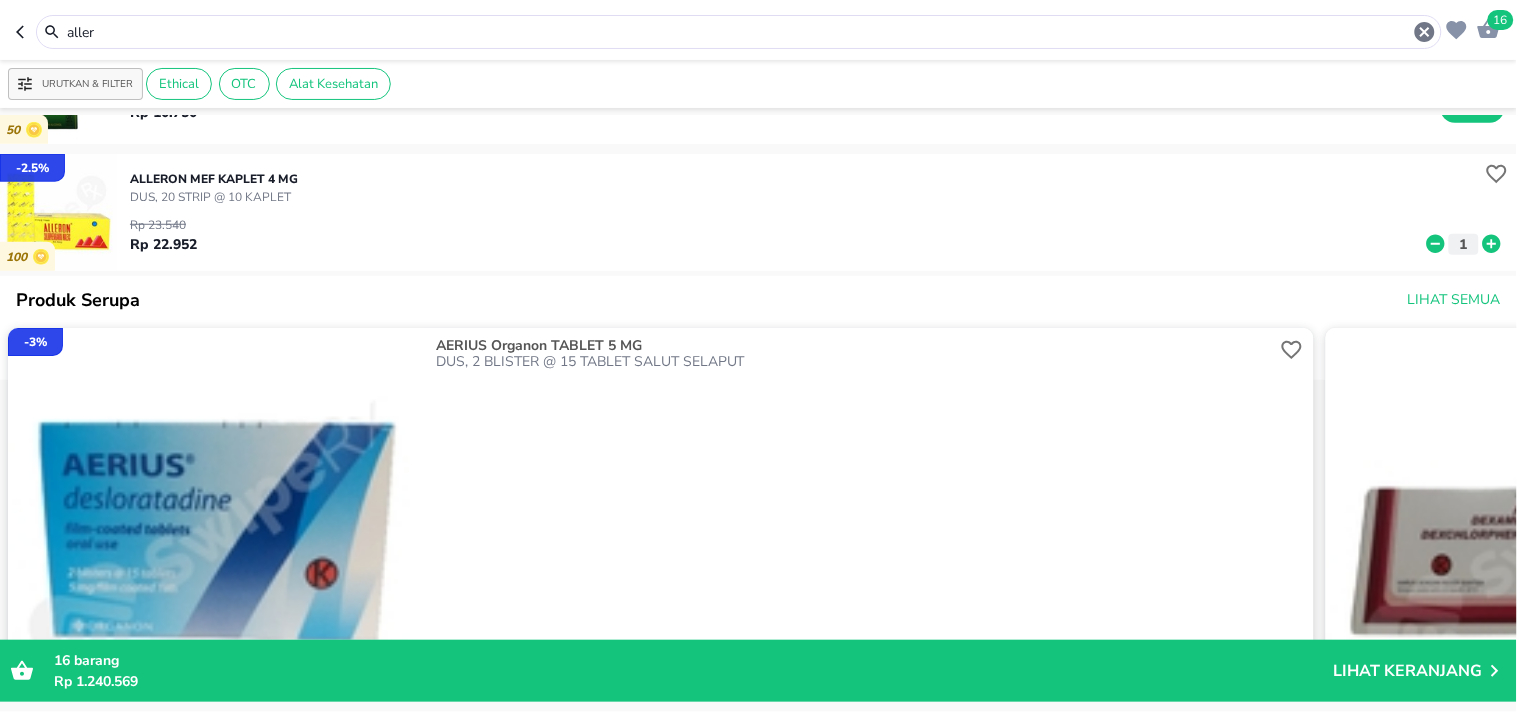click on "aller" at bounding box center [739, 32] 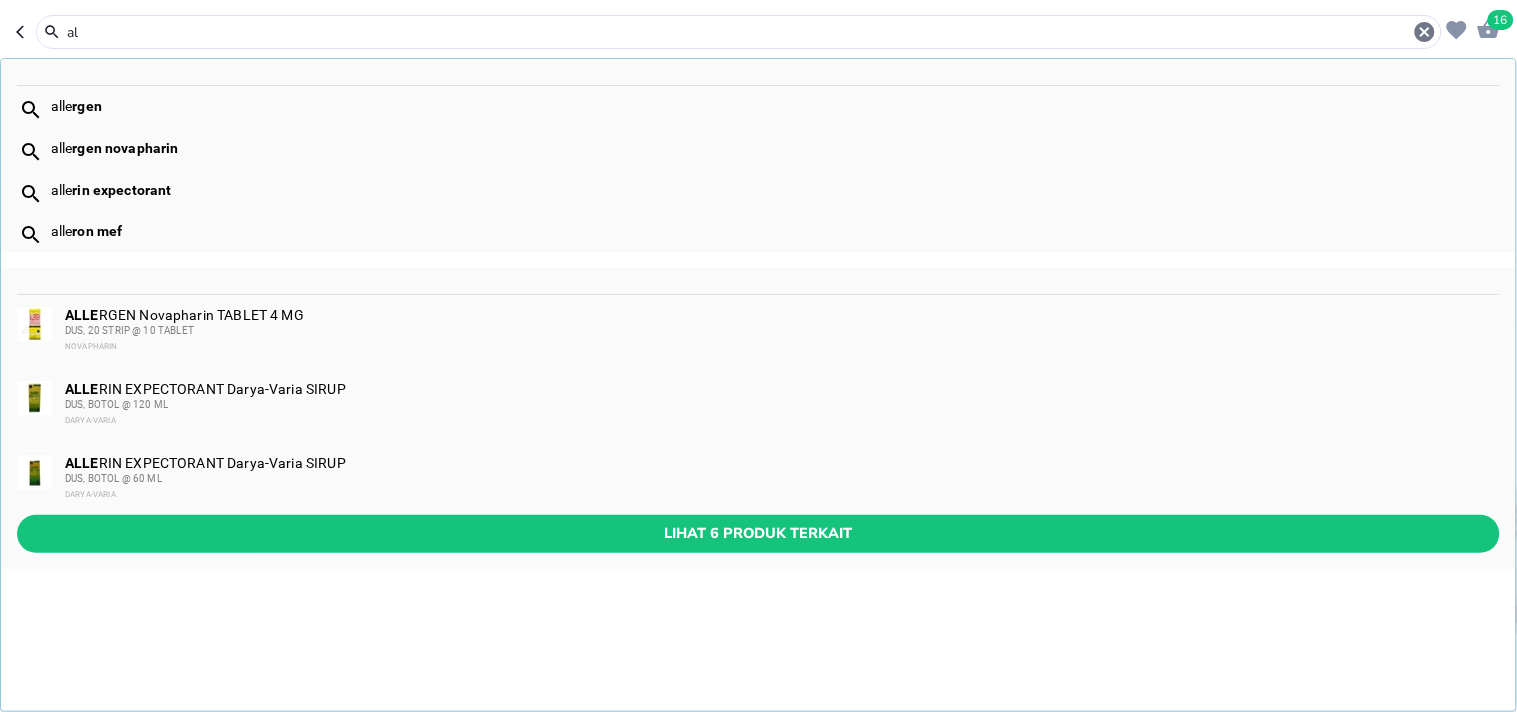 type on "a" 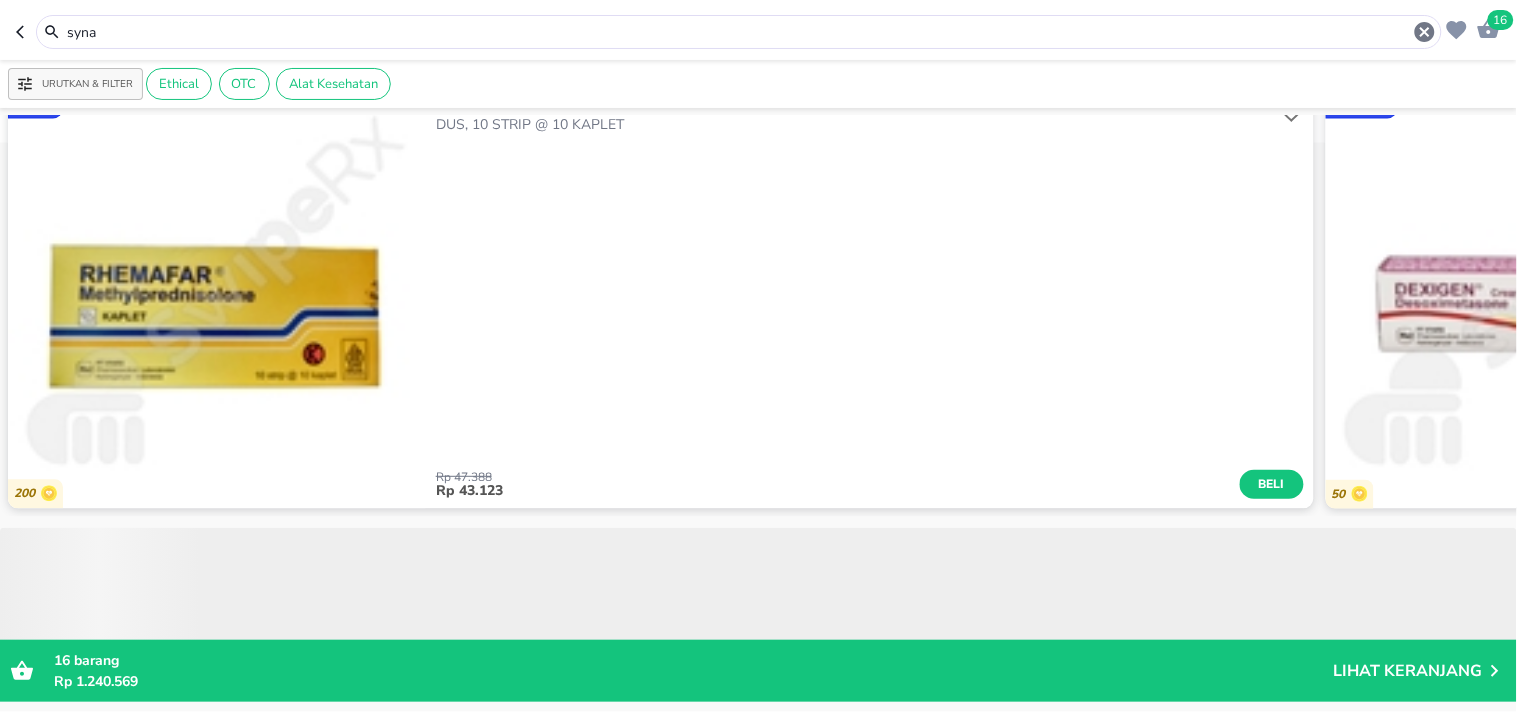 scroll, scrollTop: 0, scrollLeft: 0, axis: both 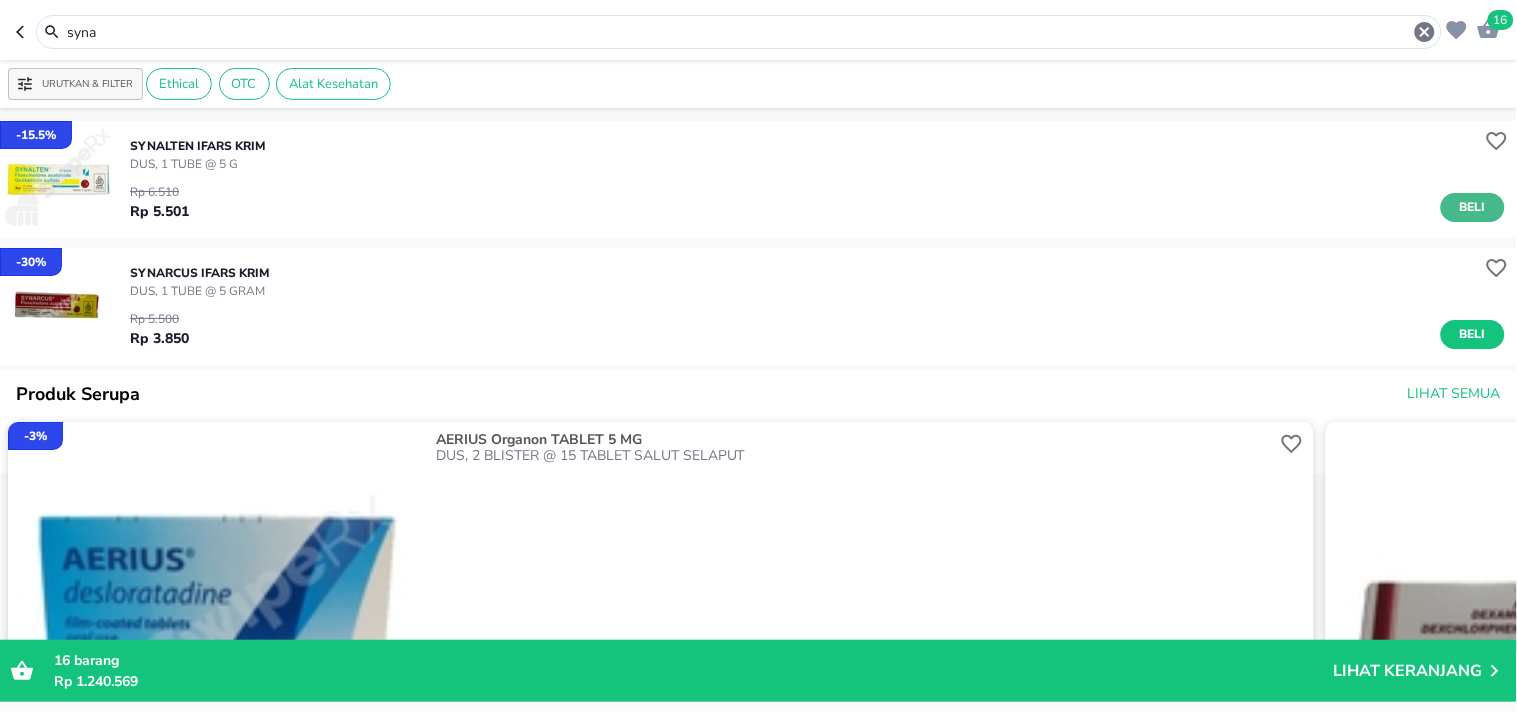 click on "Beli" at bounding box center (1473, 207) 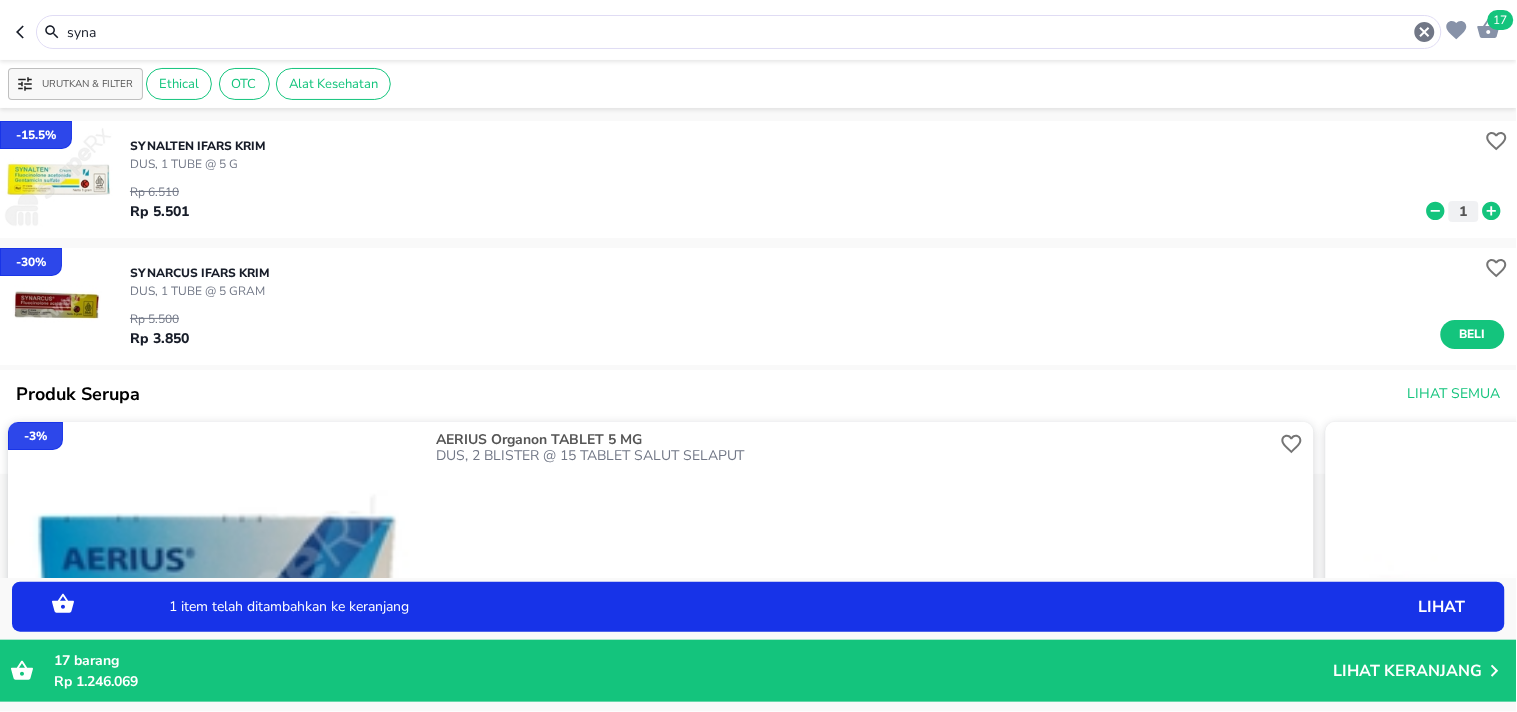 click 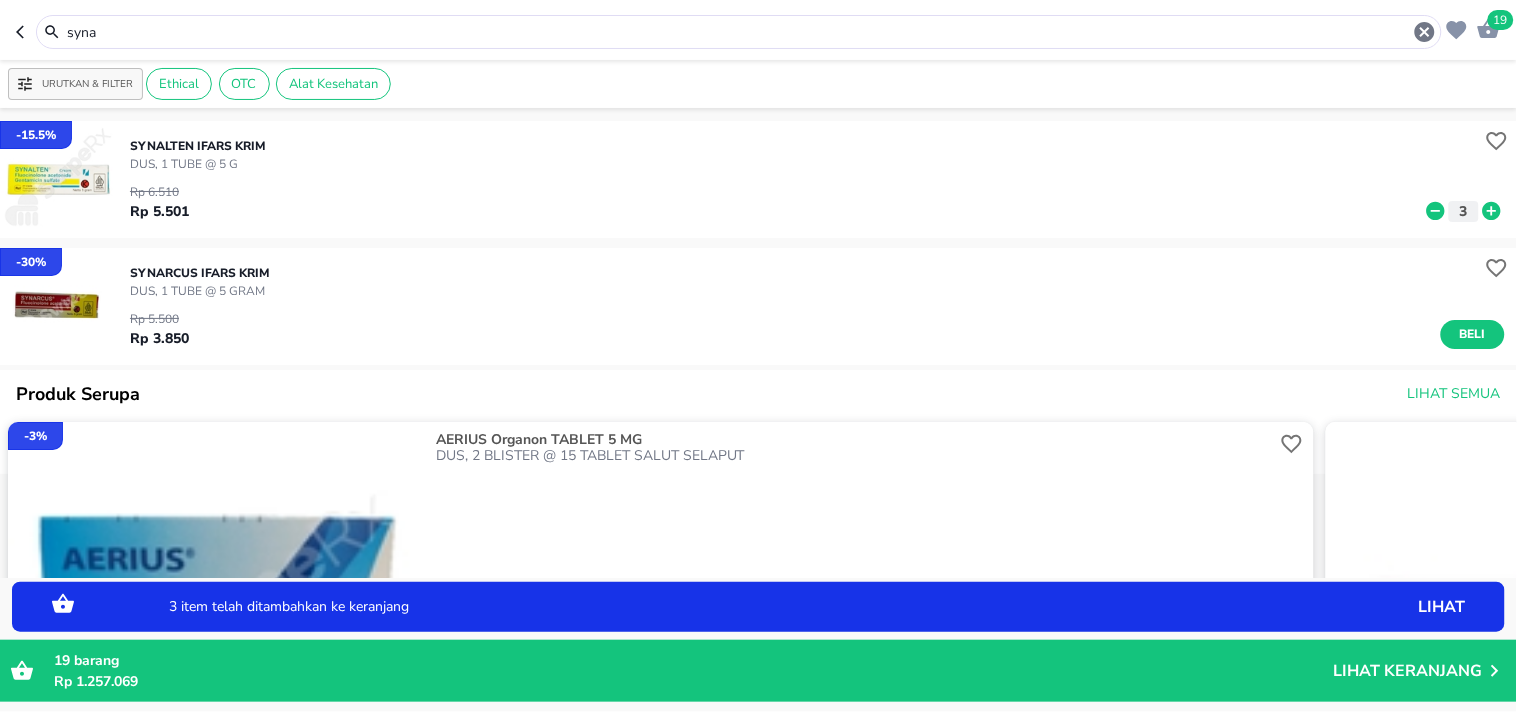 click 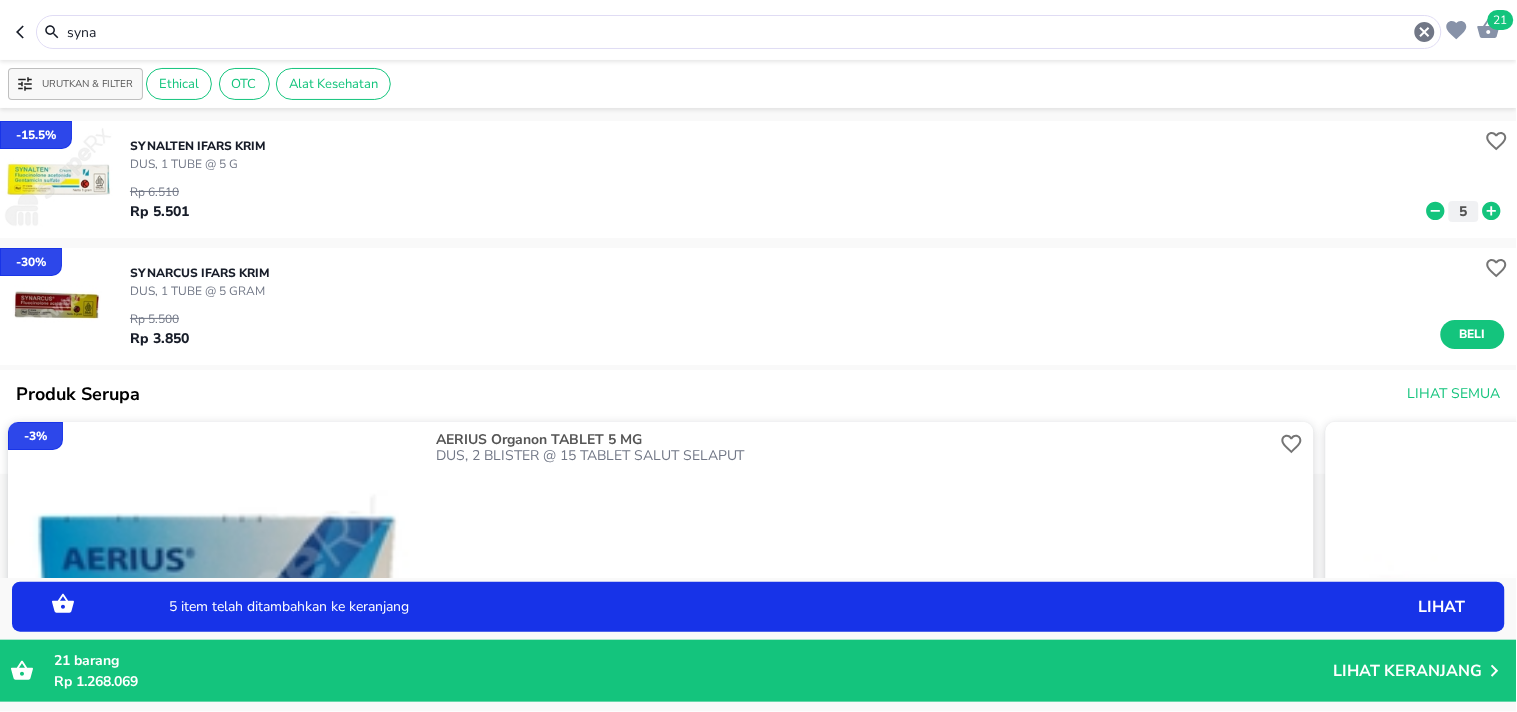 click 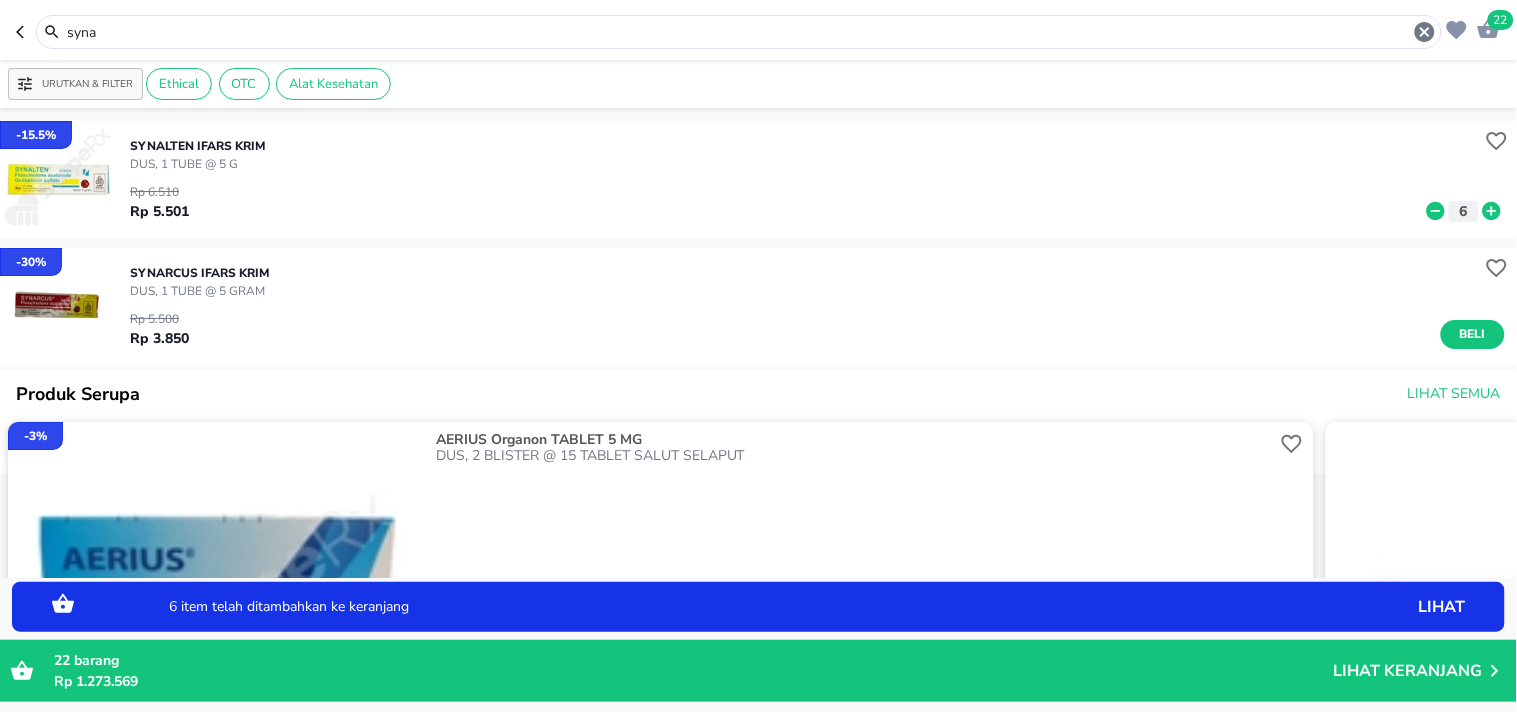 click on "syna" at bounding box center (739, 32) 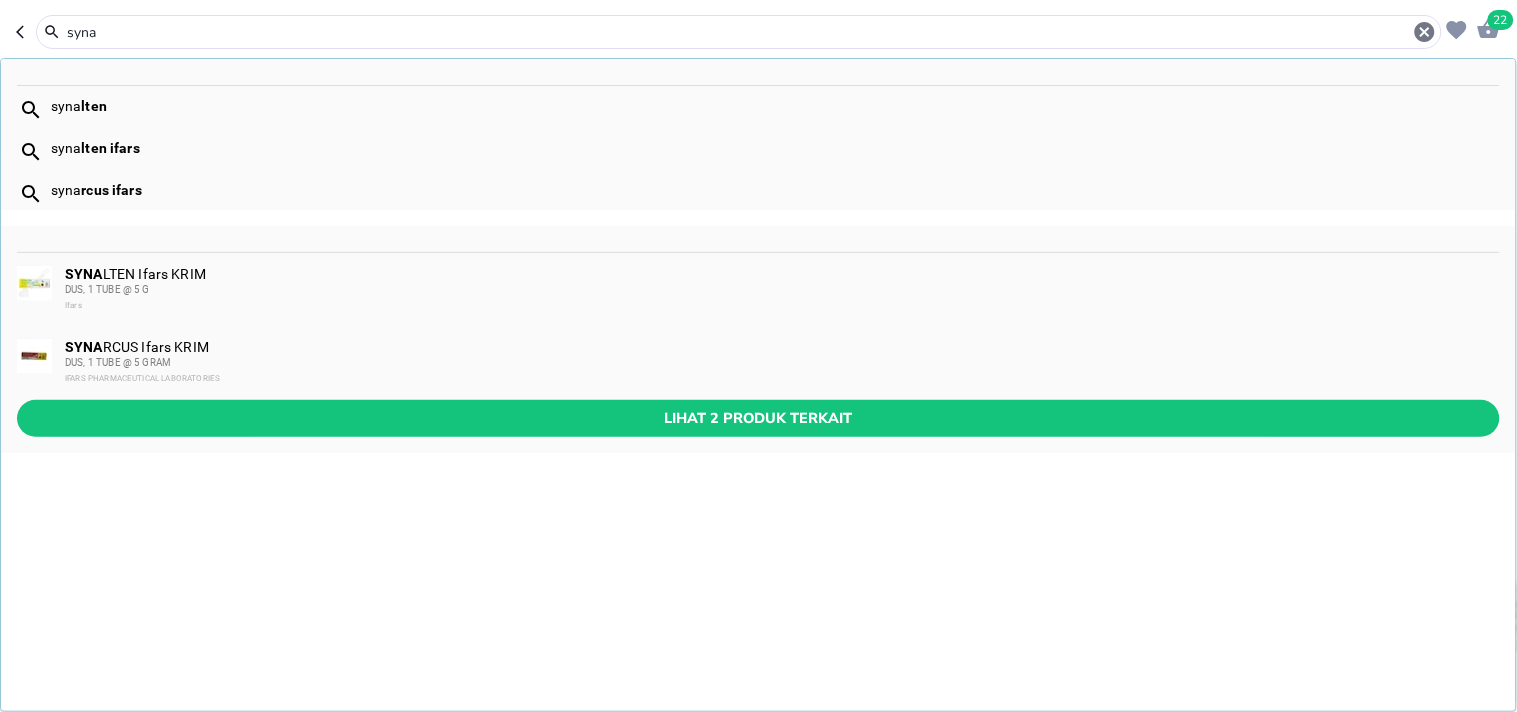 click on "syna" at bounding box center [739, 32] 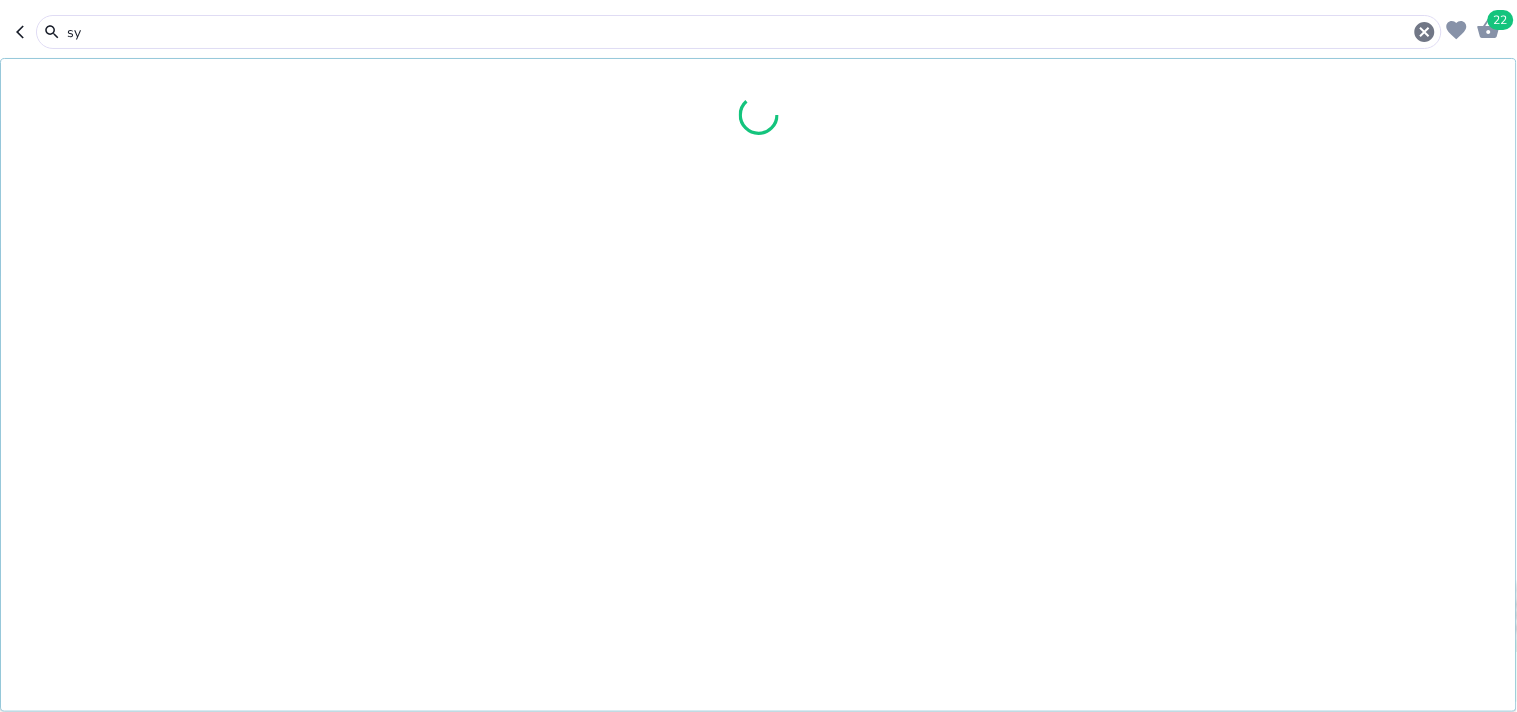 type on "s" 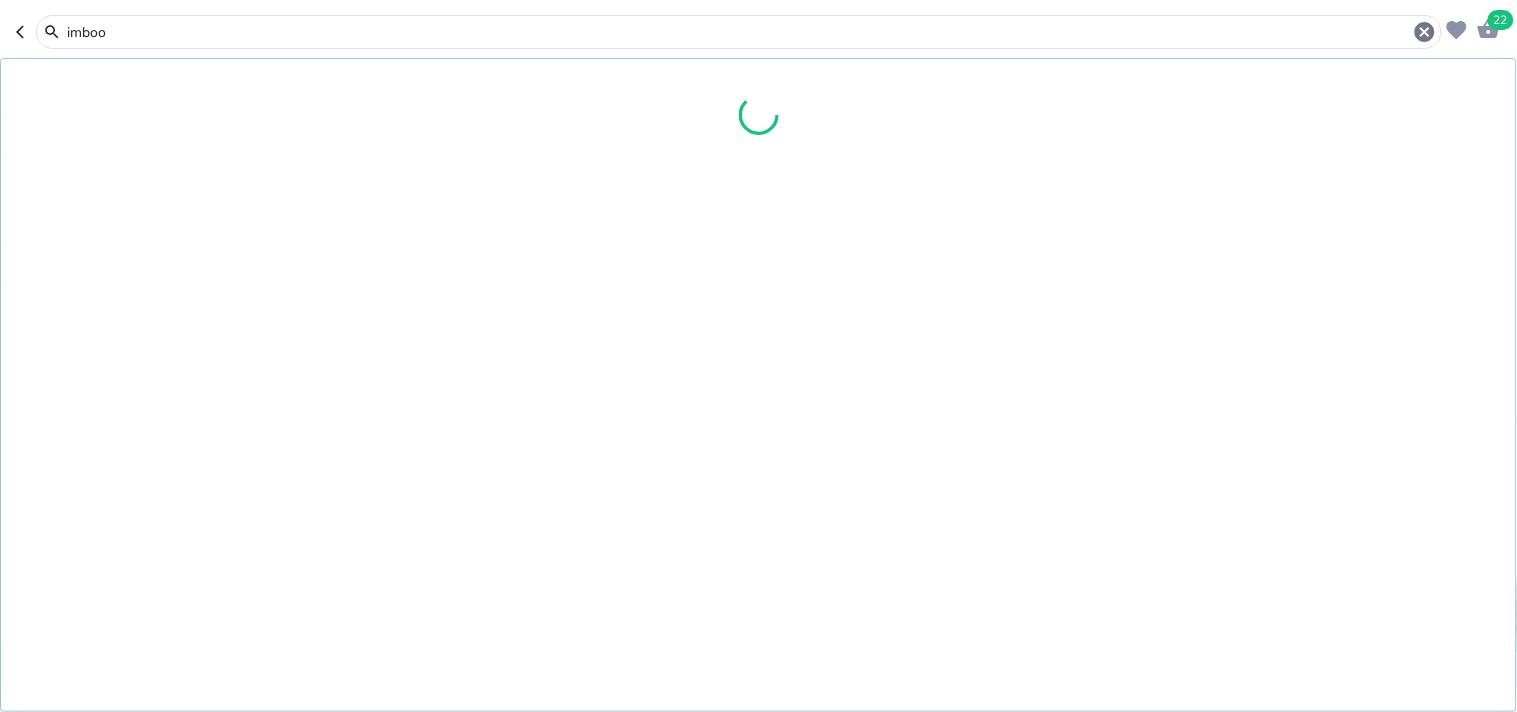 type on "imboo" 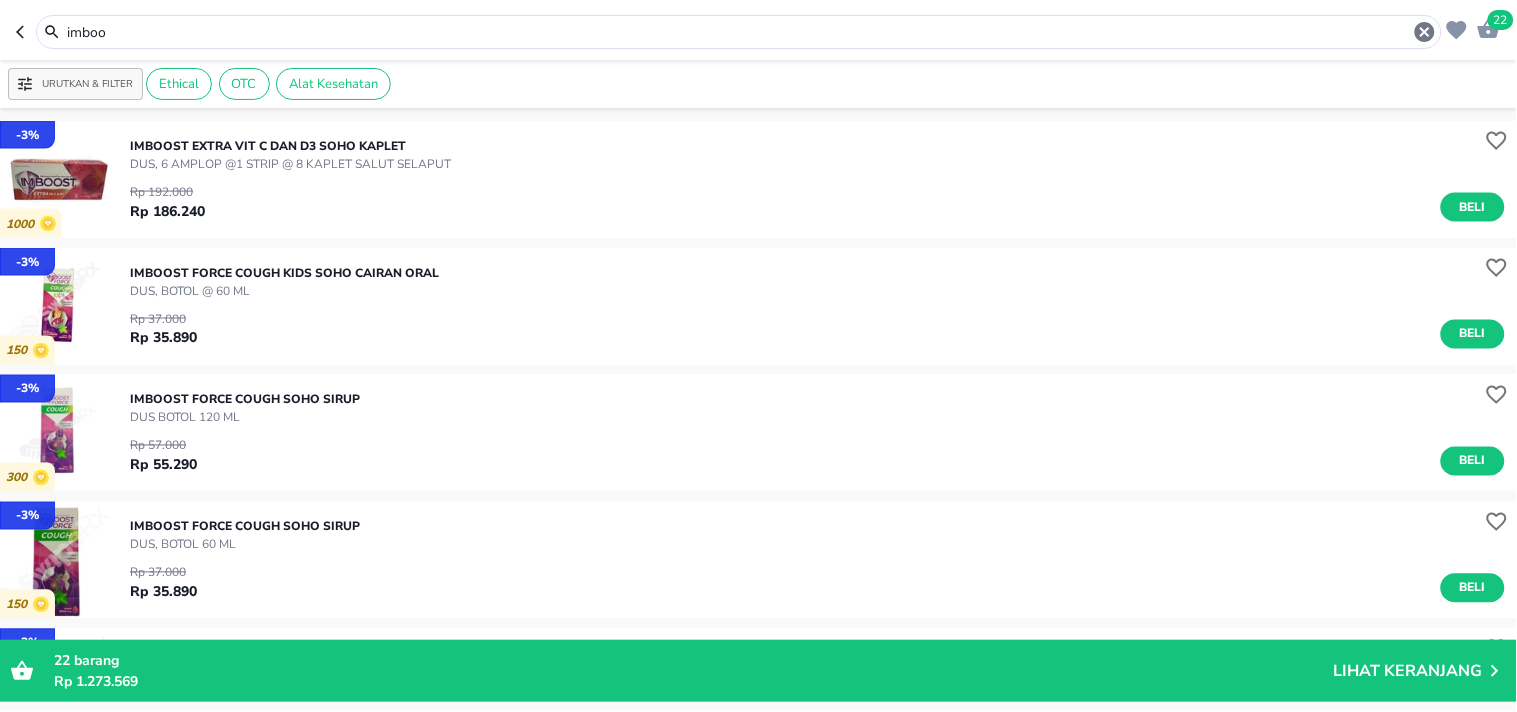scroll, scrollTop: 783, scrollLeft: 0, axis: vertical 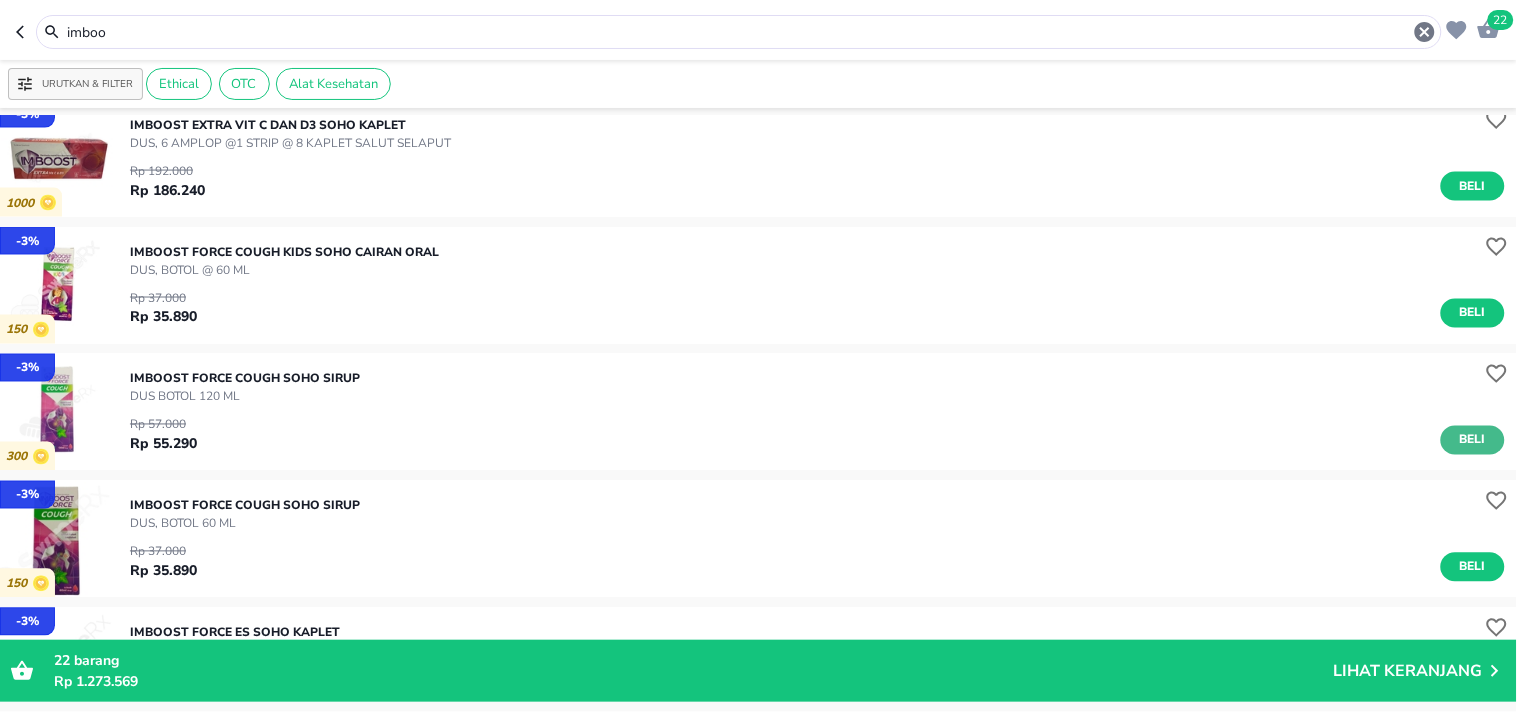 click on "Beli" at bounding box center [1473, 440] 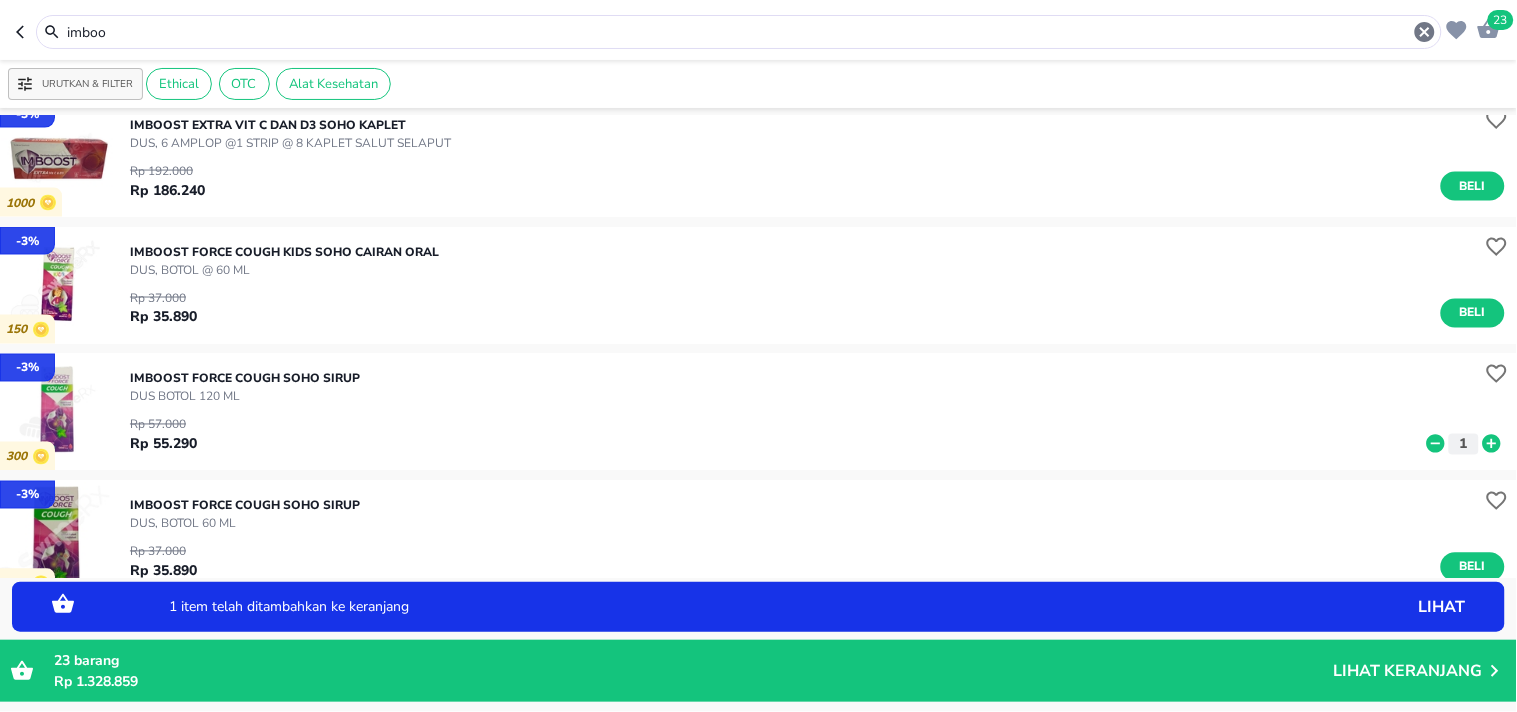 click 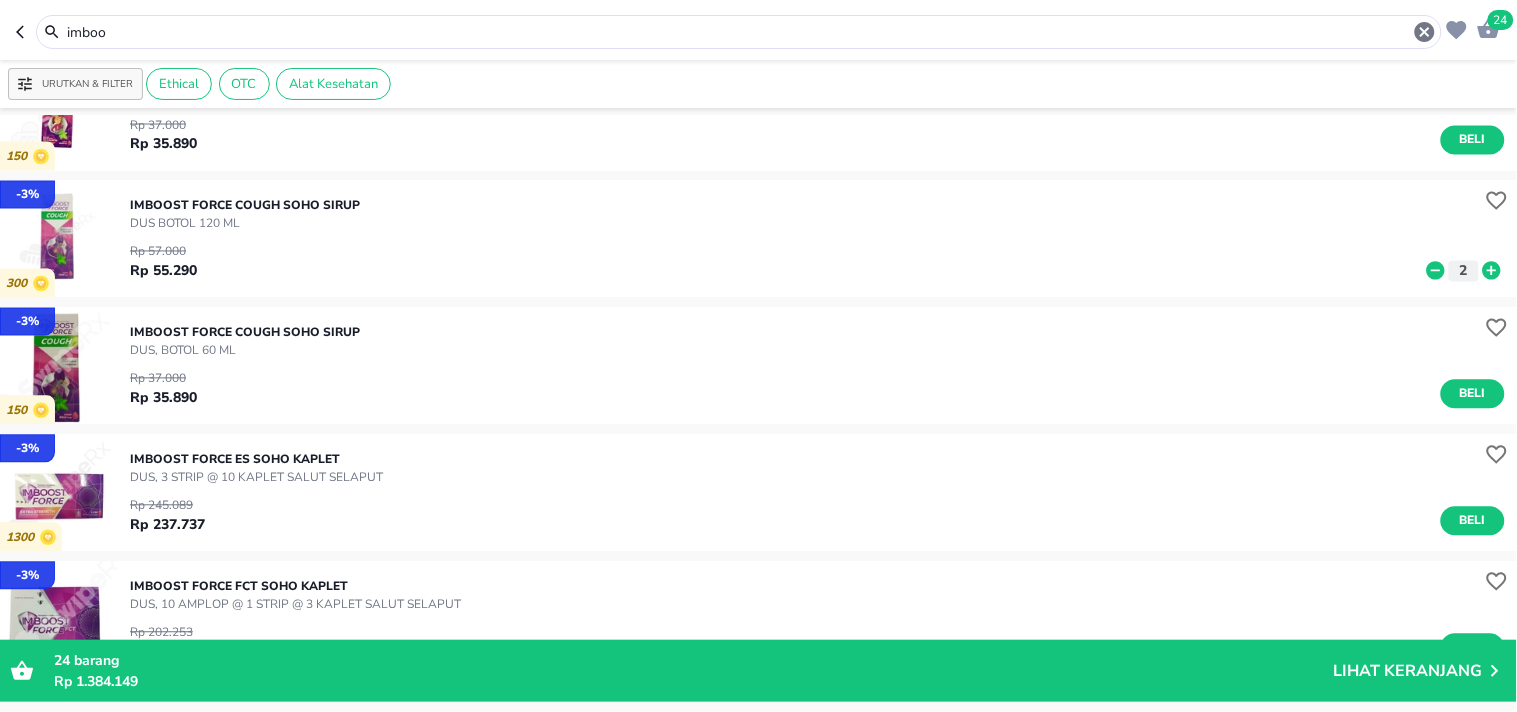 scroll, scrollTop: 957, scrollLeft: 0, axis: vertical 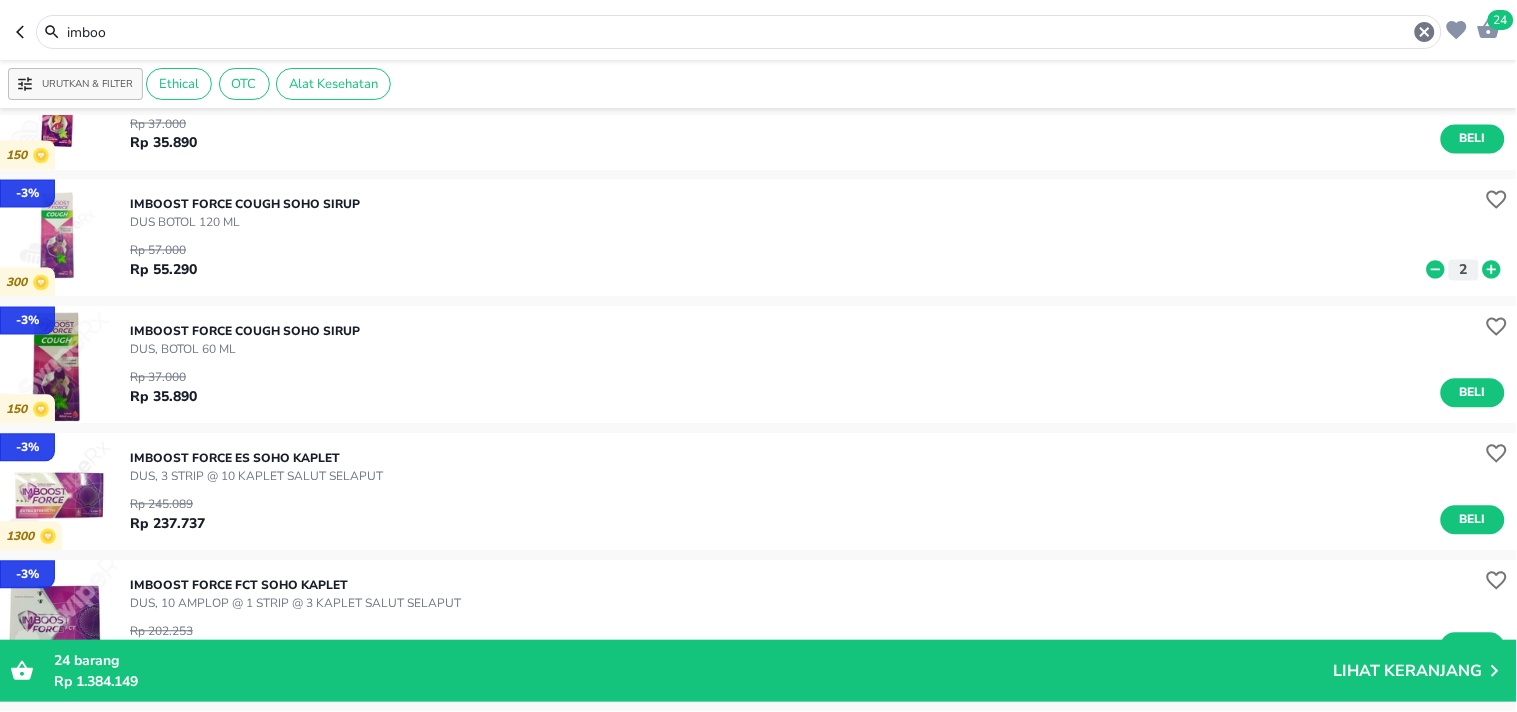 click 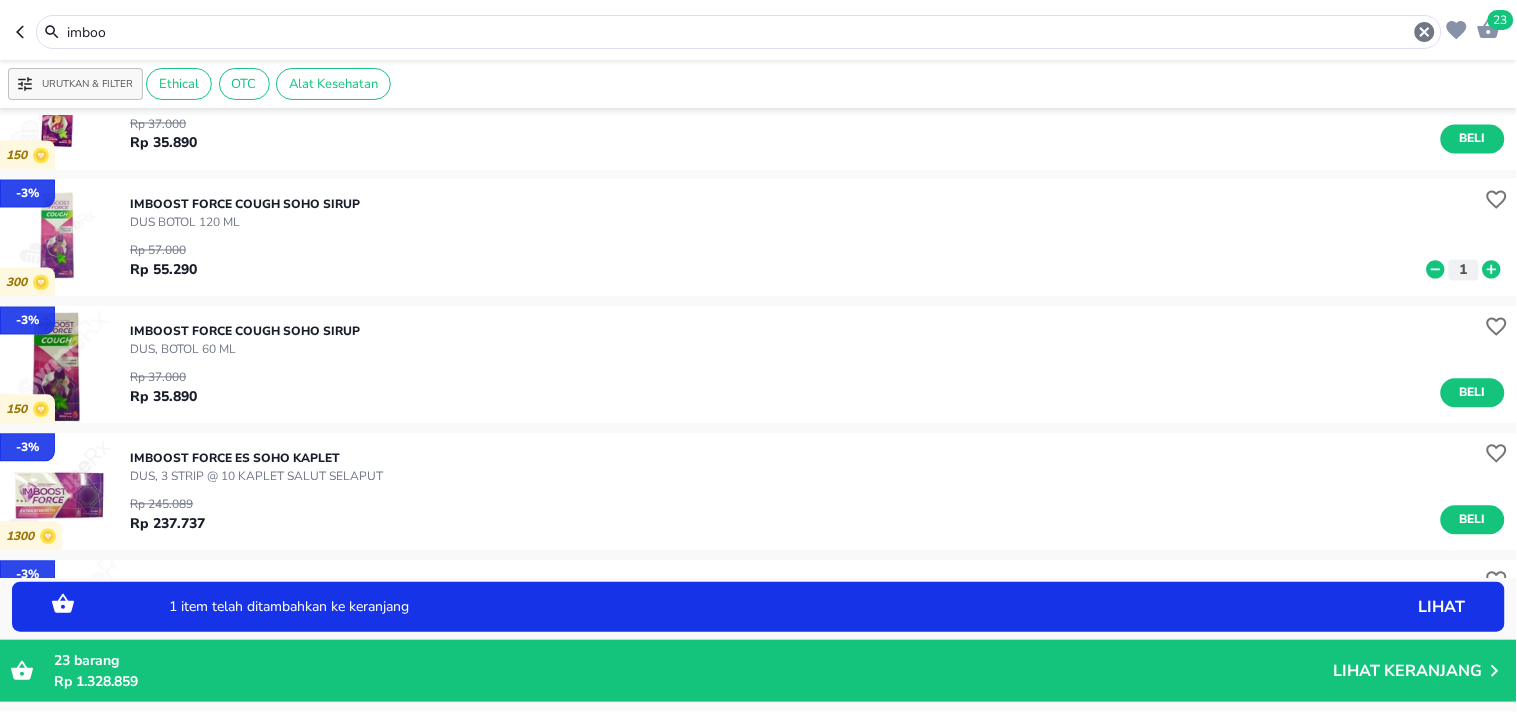 click 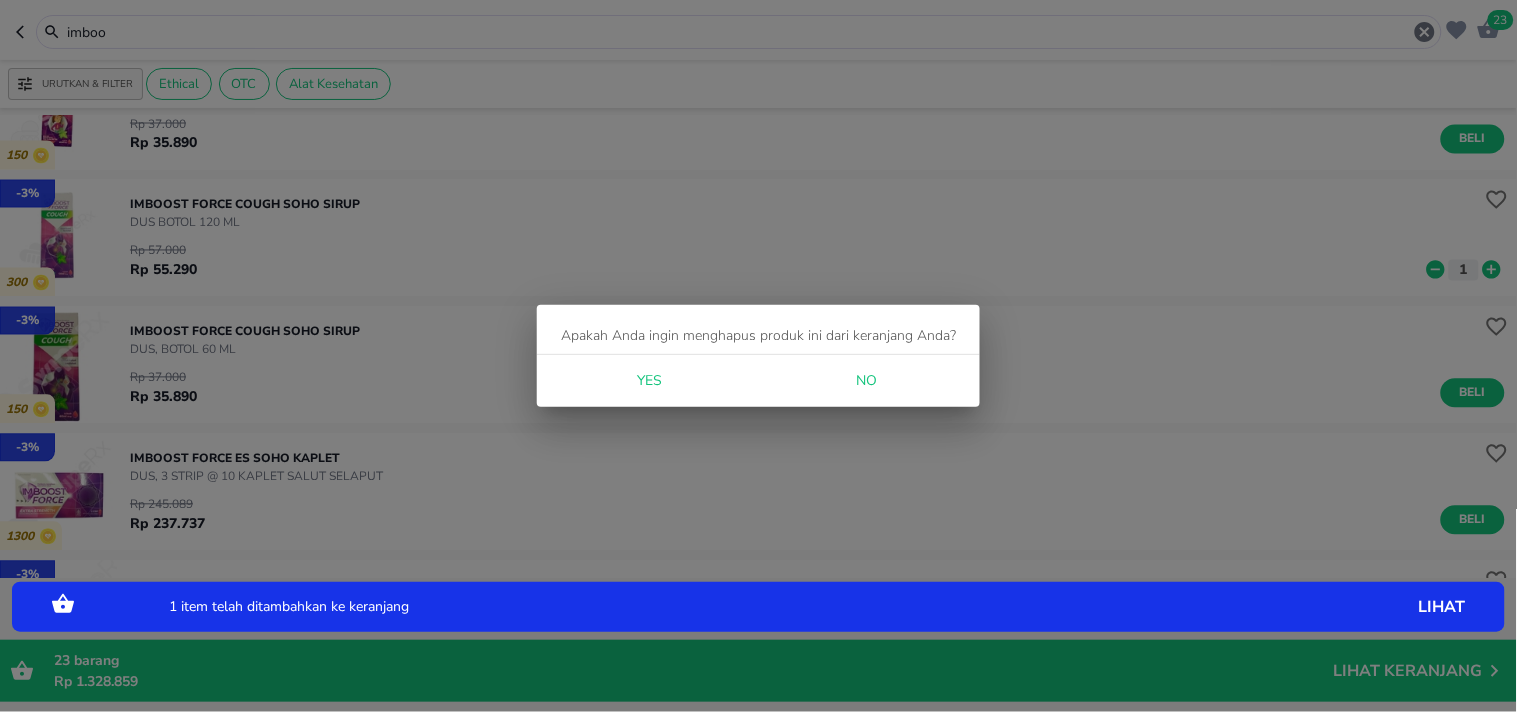 click on "Yes" at bounding box center [650, 381] 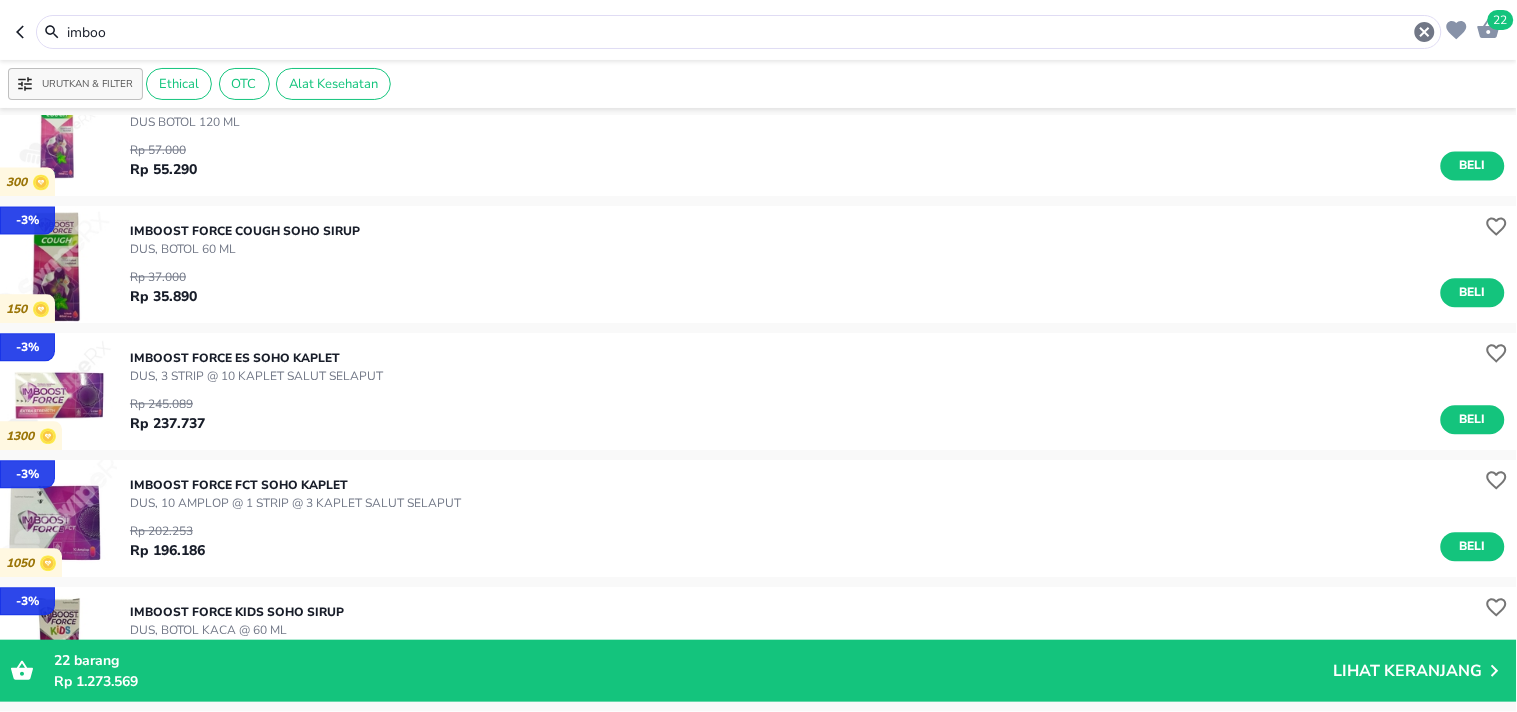 scroll, scrollTop: 858, scrollLeft: 0, axis: vertical 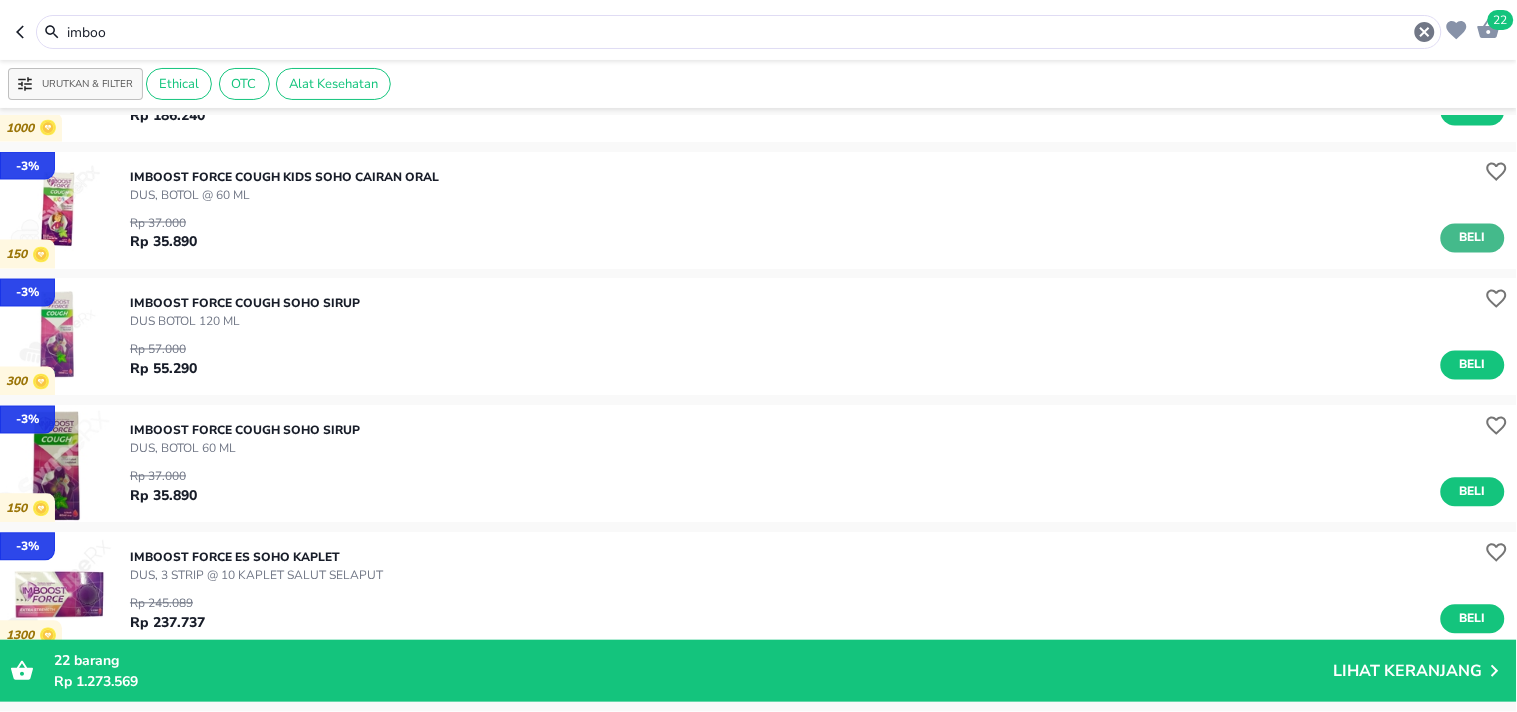 click on "Beli" at bounding box center [1473, 238] 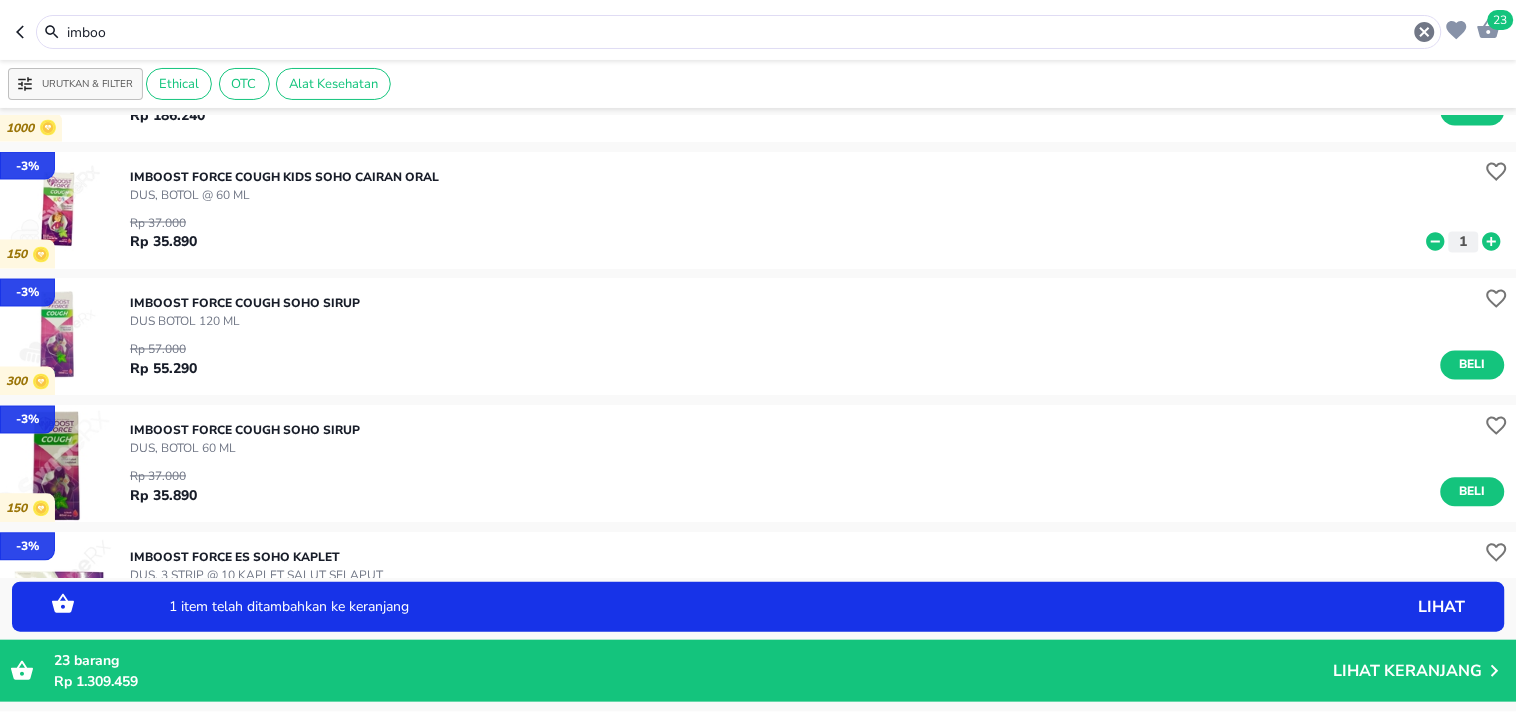 click 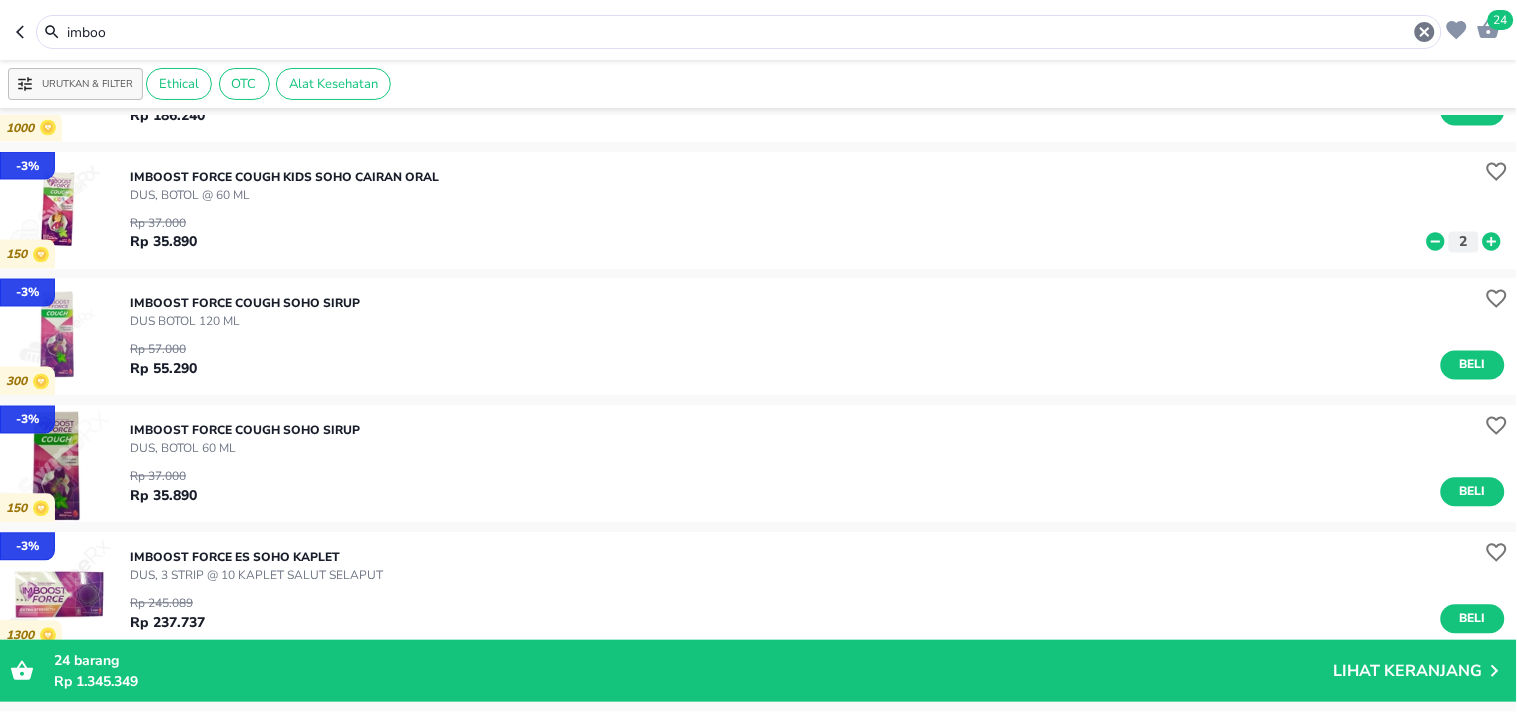 click 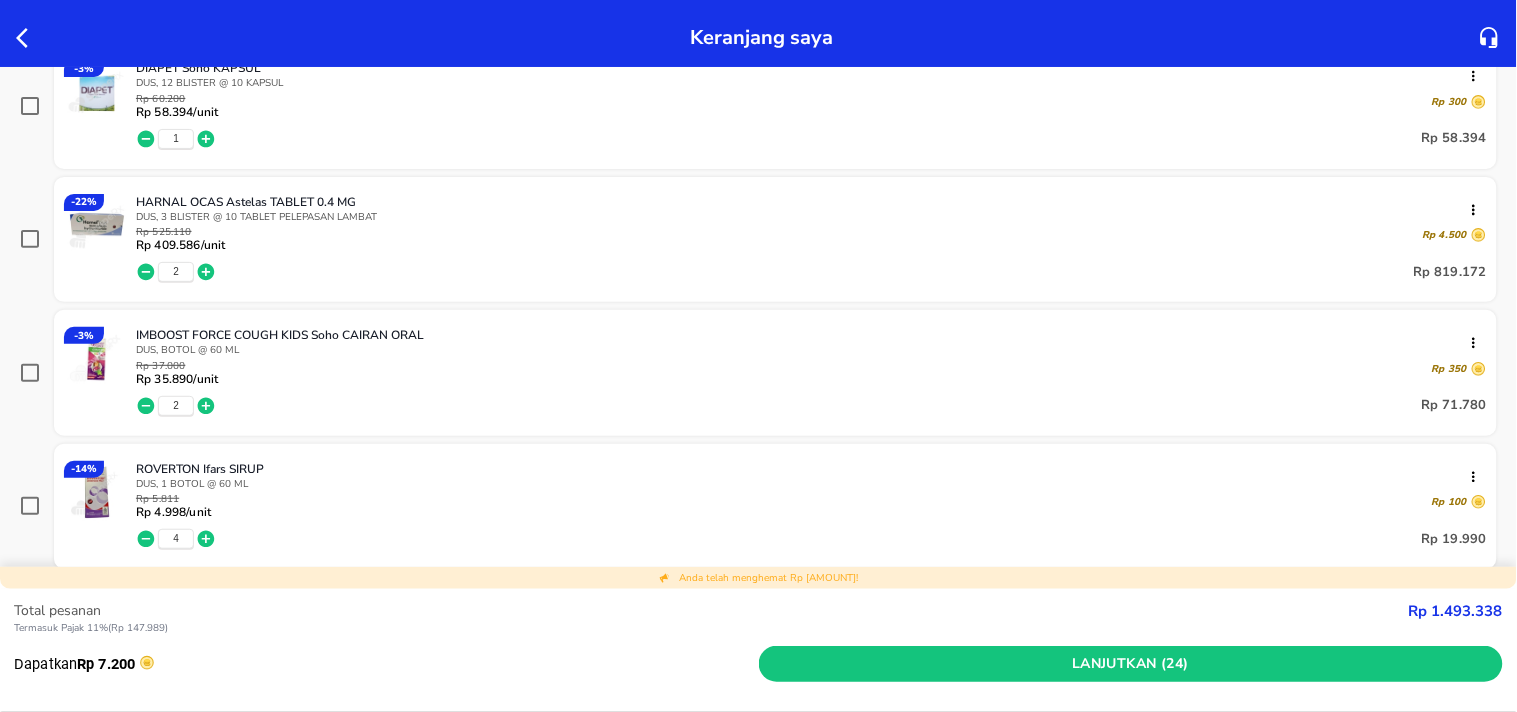 scroll, scrollTop: 1111, scrollLeft: 0, axis: vertical 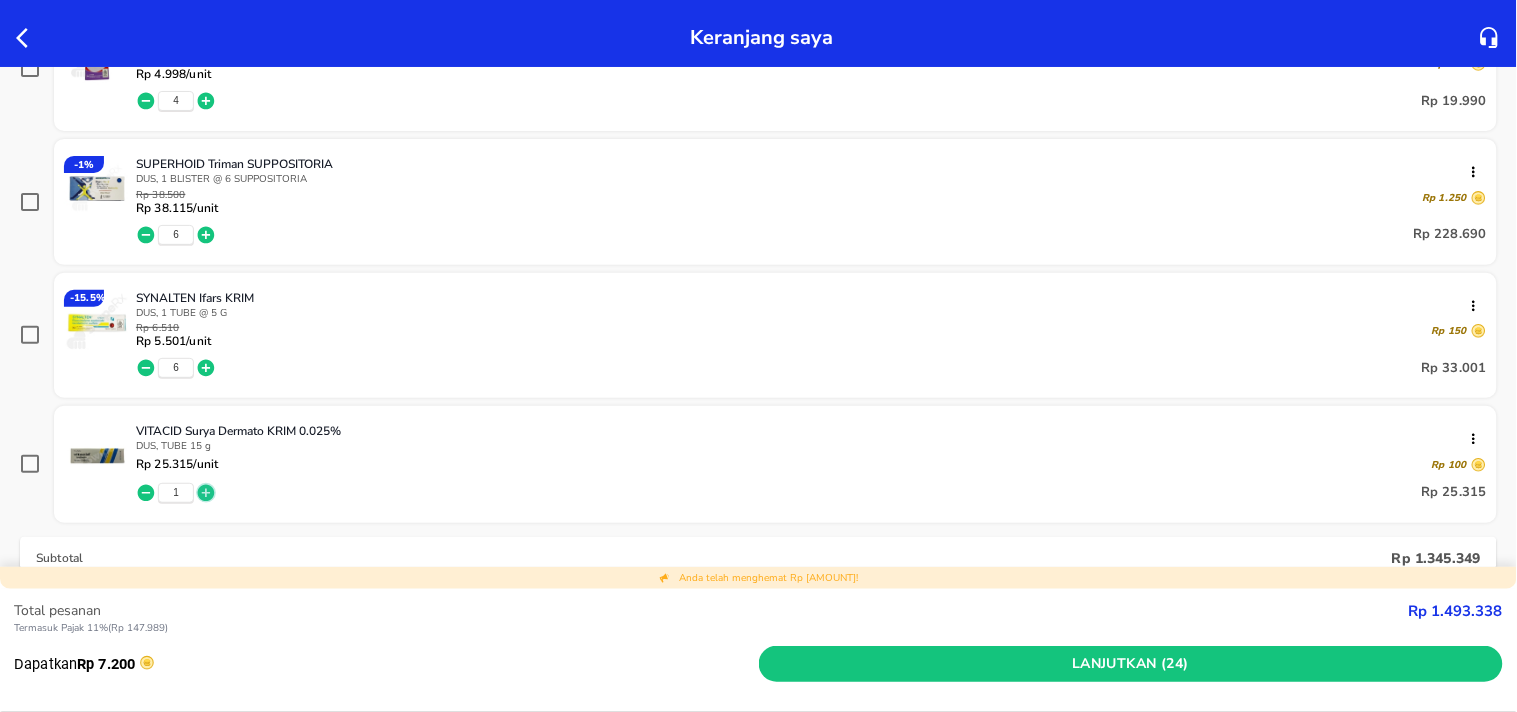 click 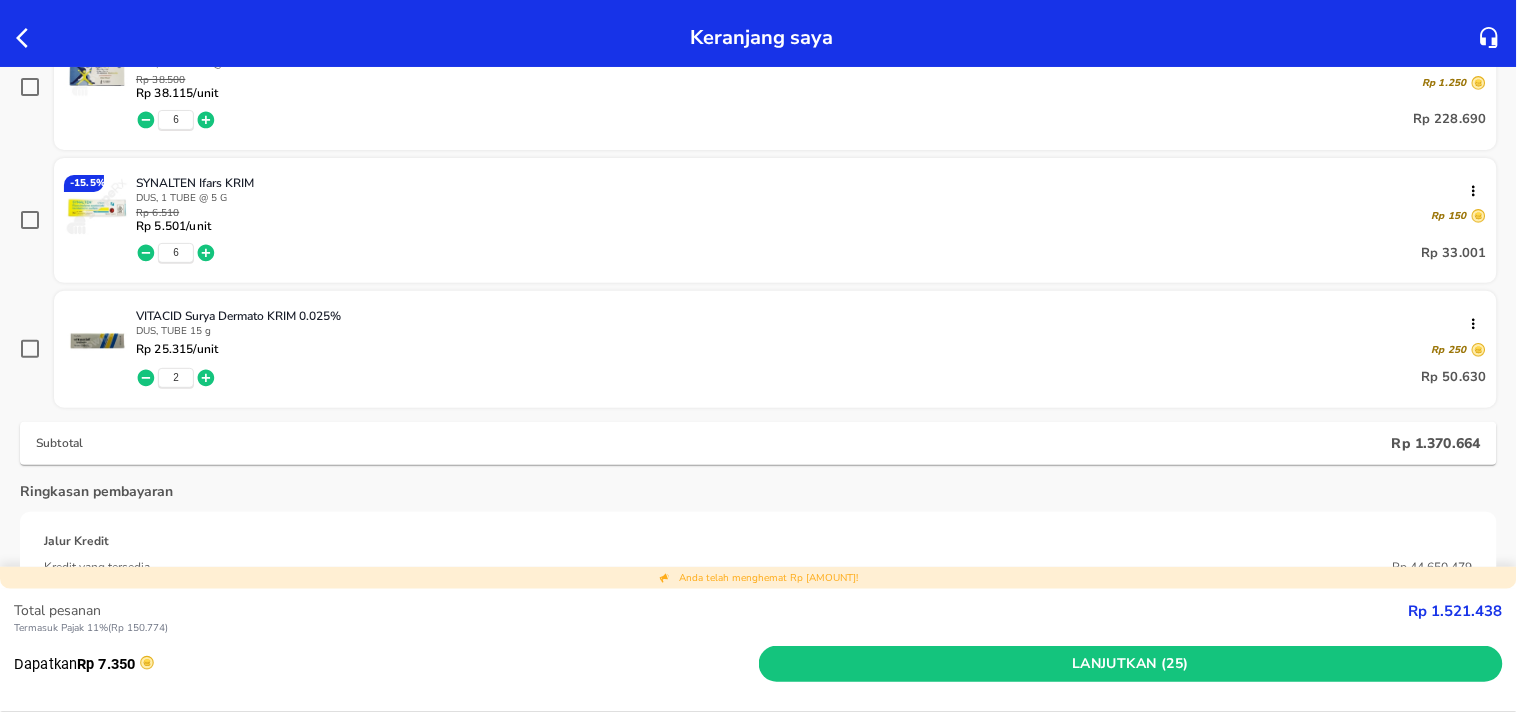 scroll, scrollTop: 1188, scrollLeft: 0, axis: vertical 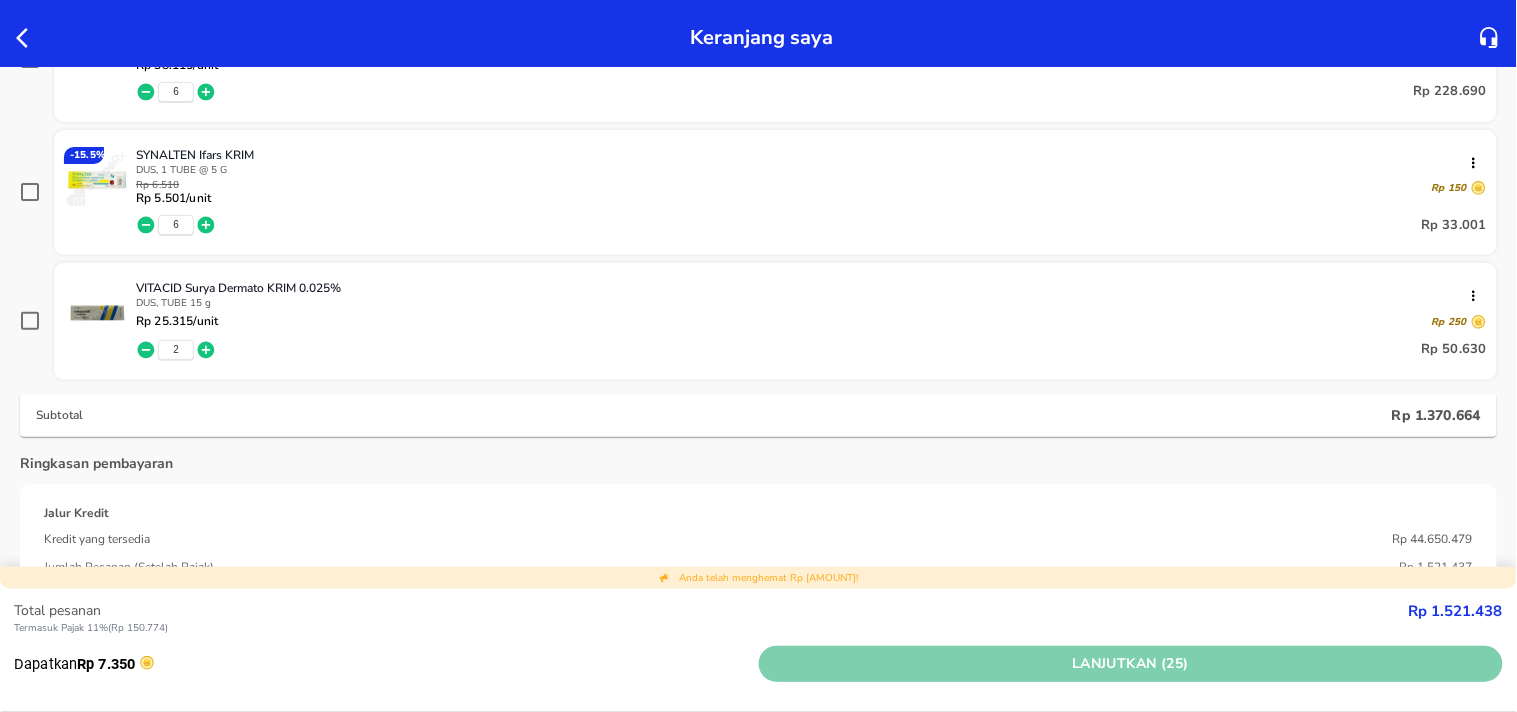 click on "Lanjutkan (25)" at bounding box center [1131, 664] 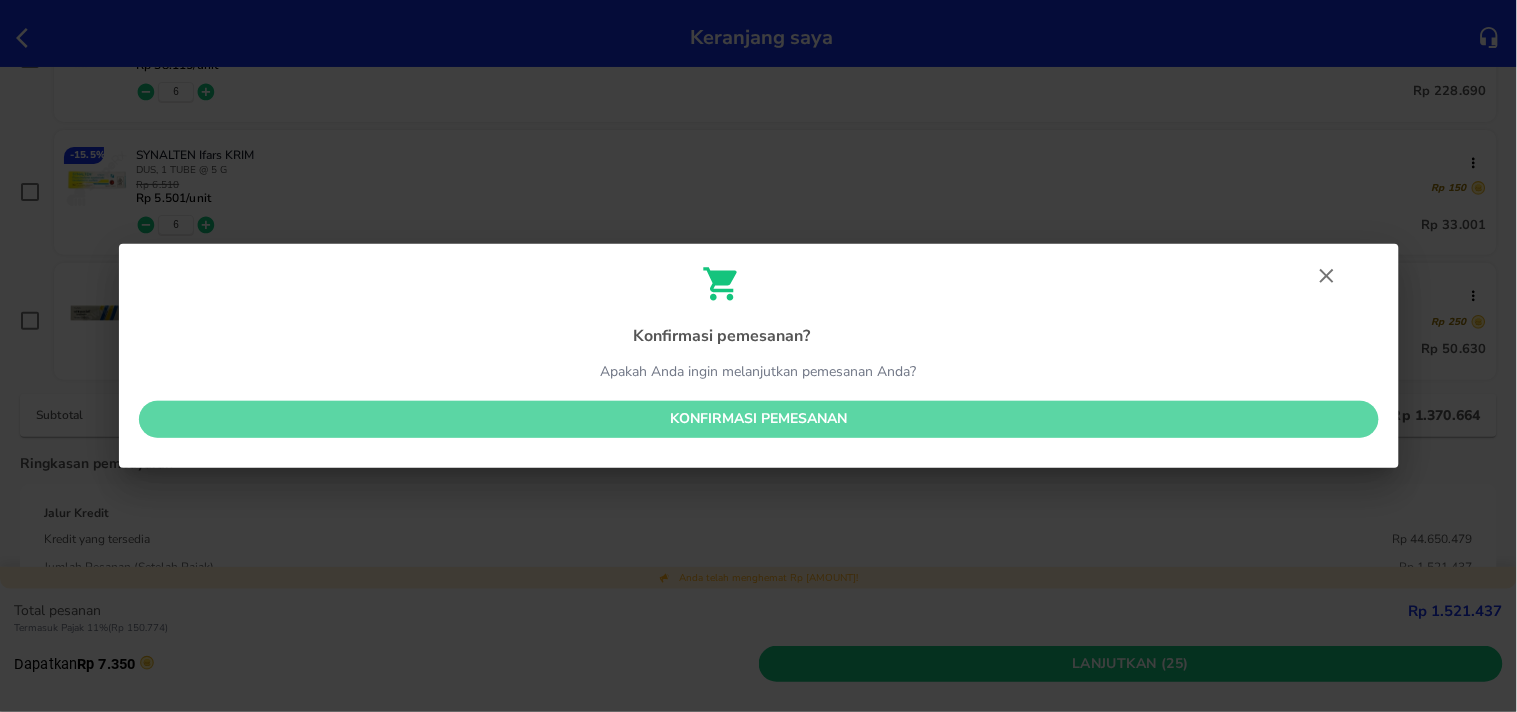 click on "Konfirmasi pemesanan" at bounding box center [759, 419] 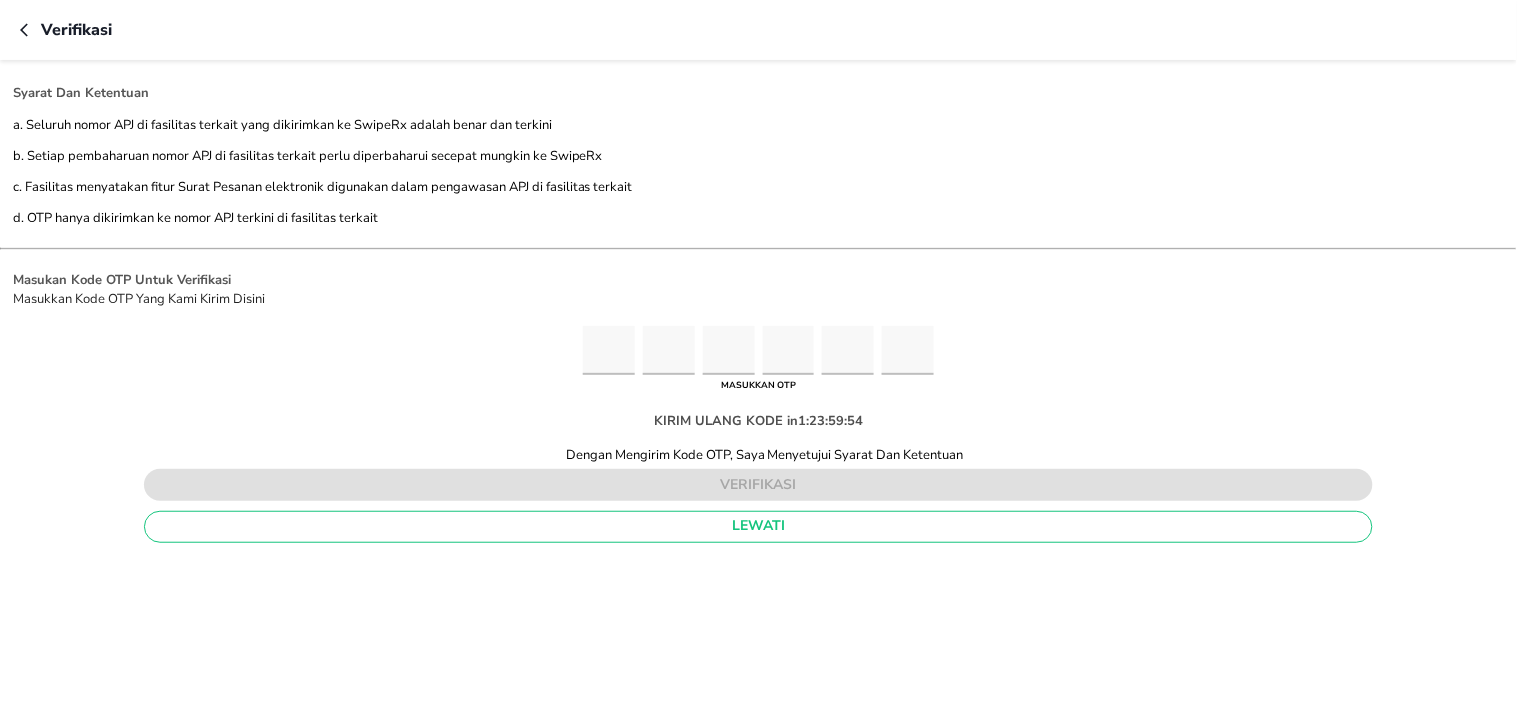 click at bounding box center [609, 350] 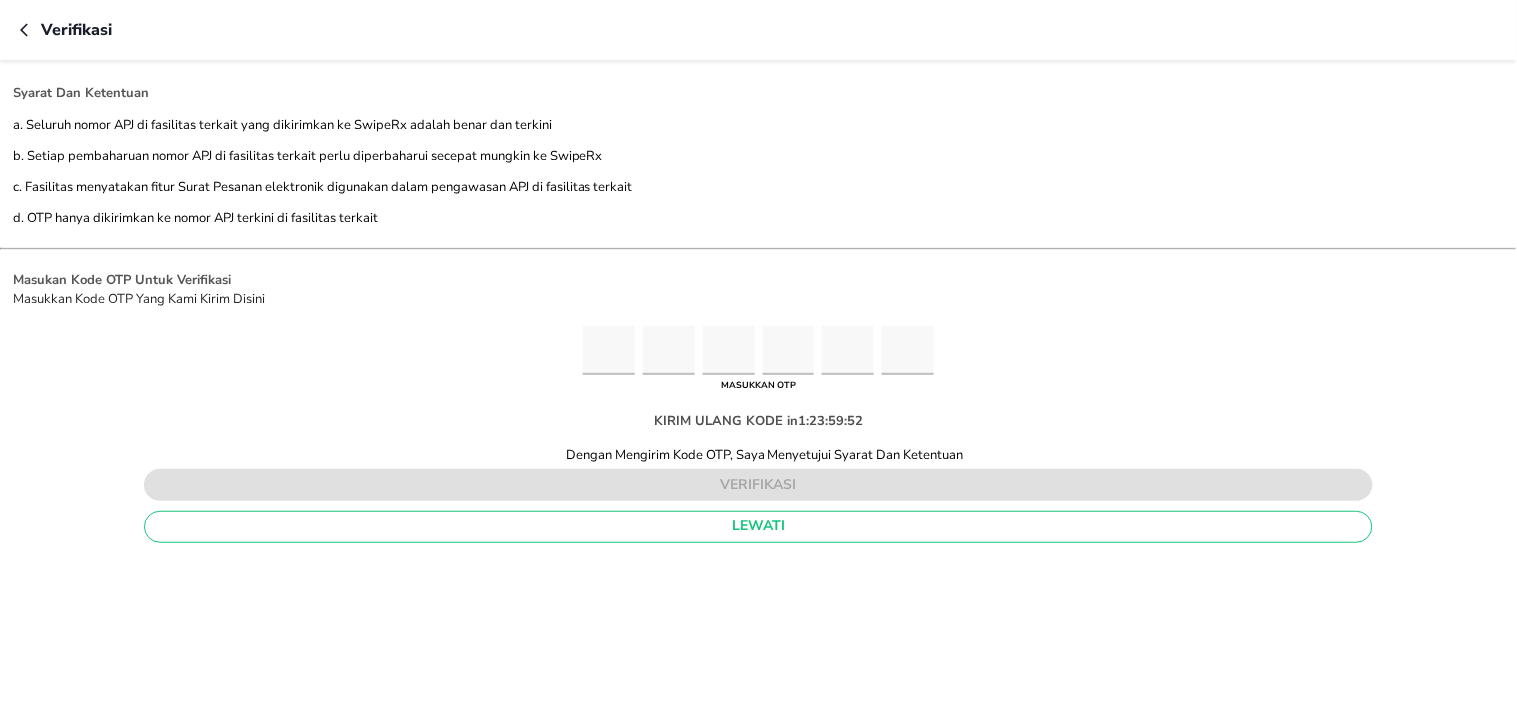type on "9" 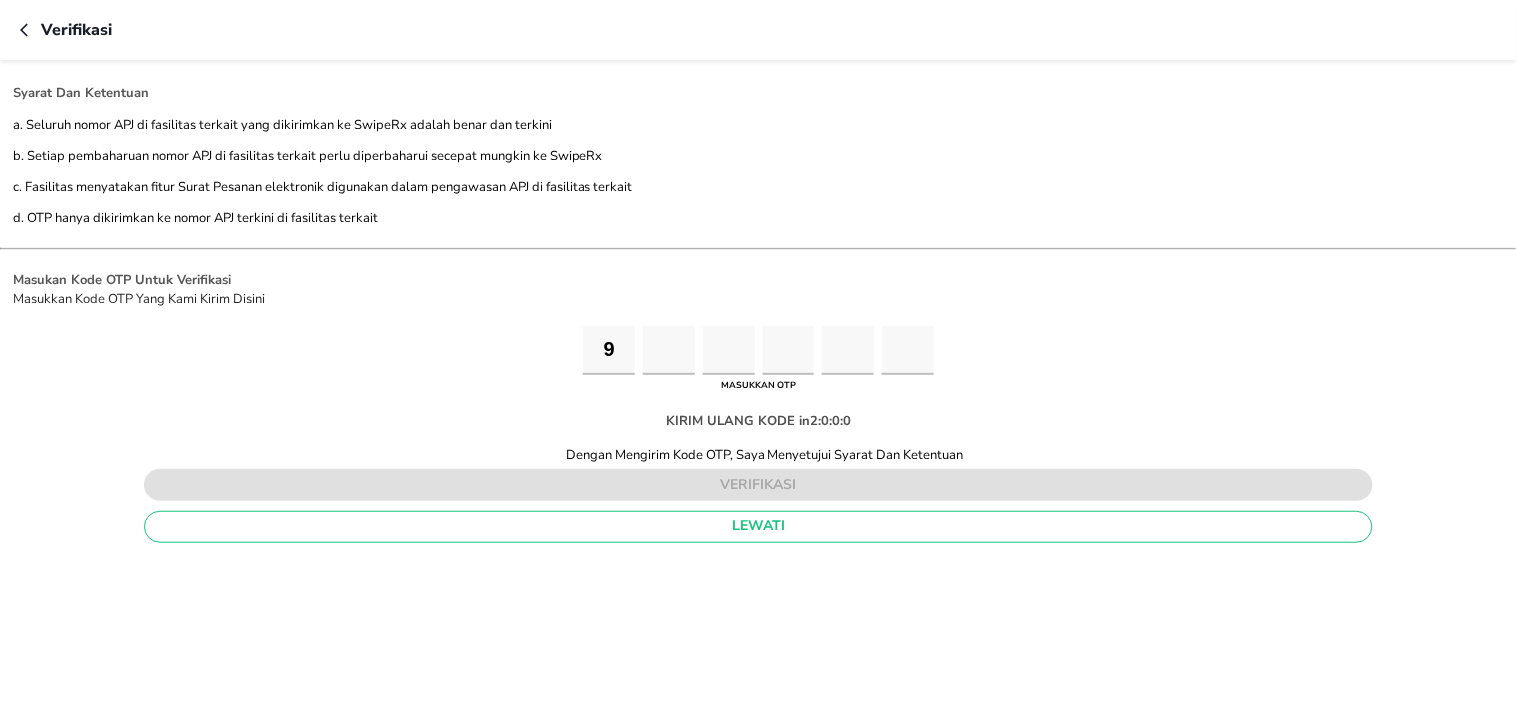 type on "6" 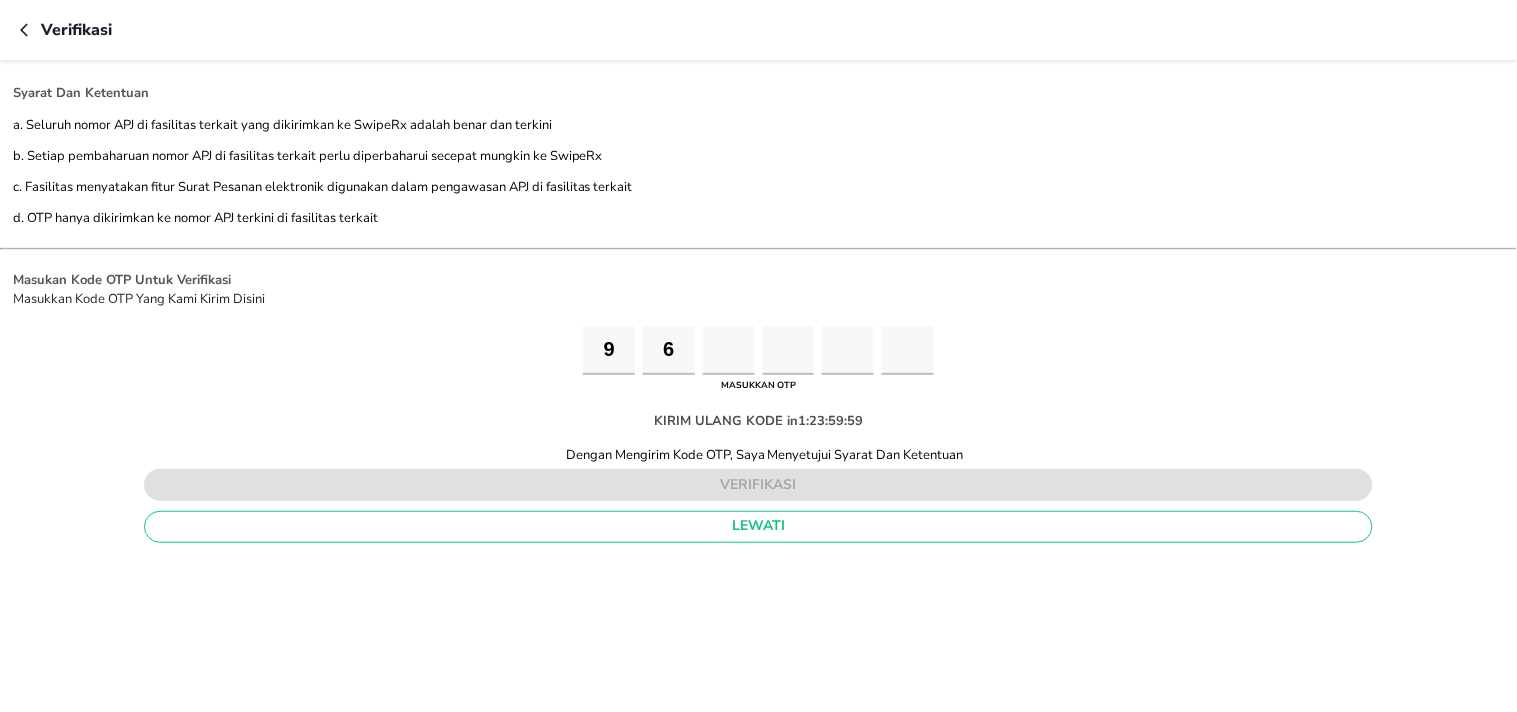 type on "4" 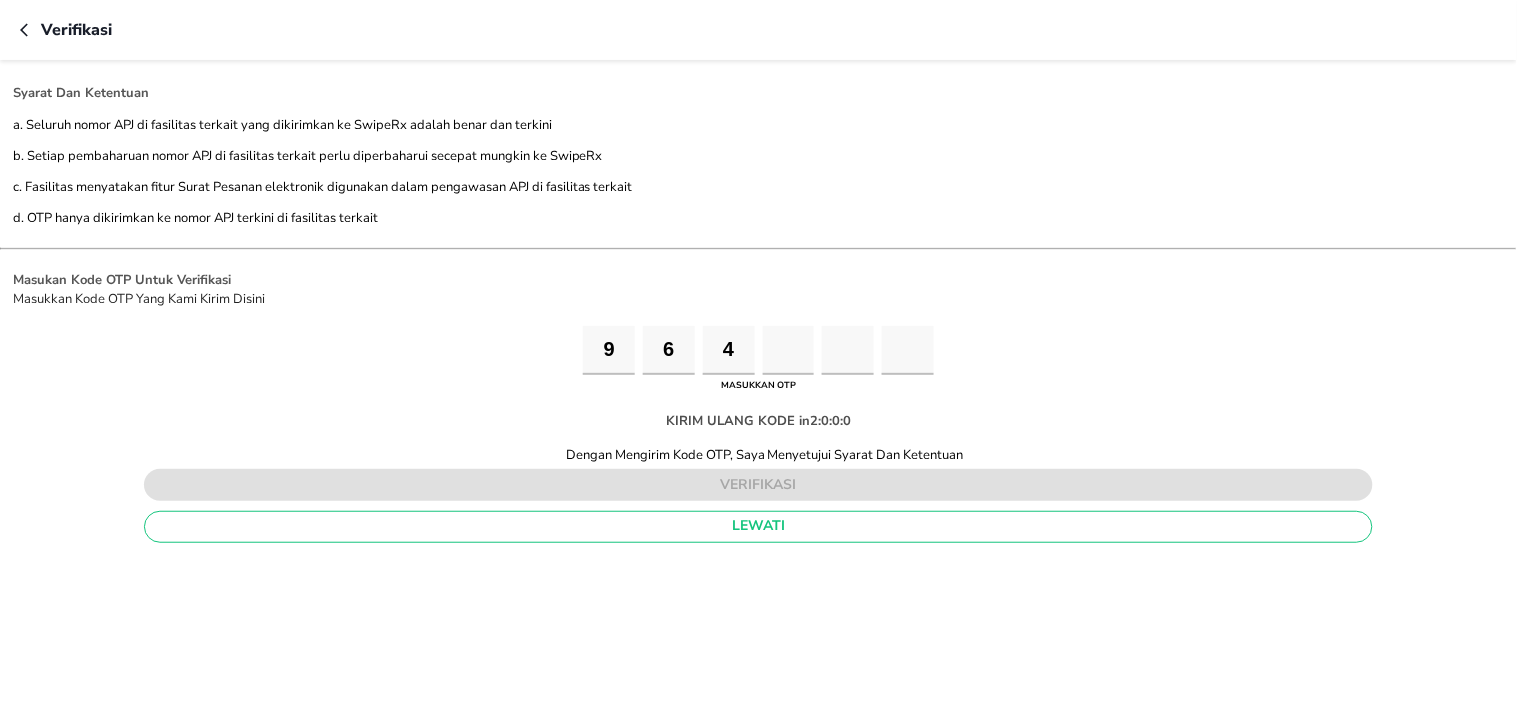 type on "8" 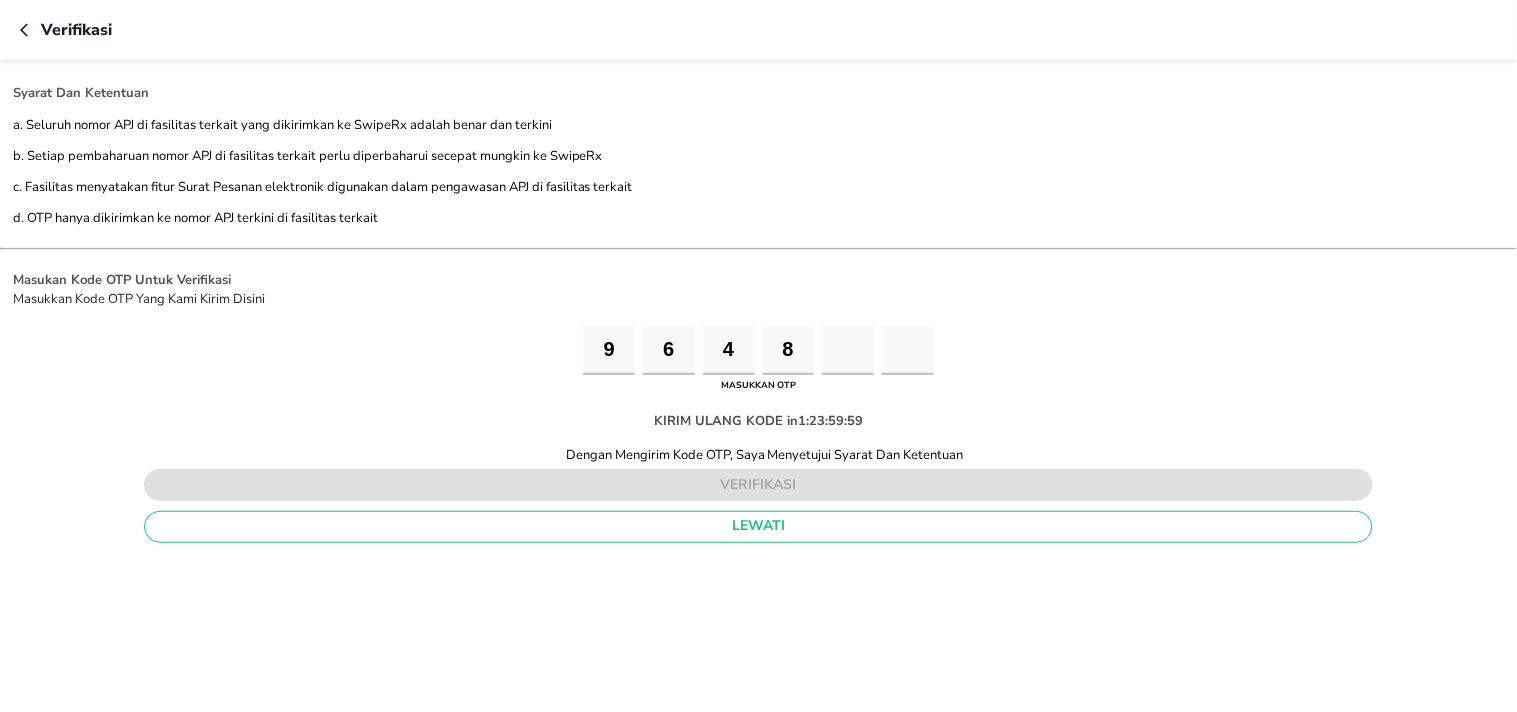 type on "9" 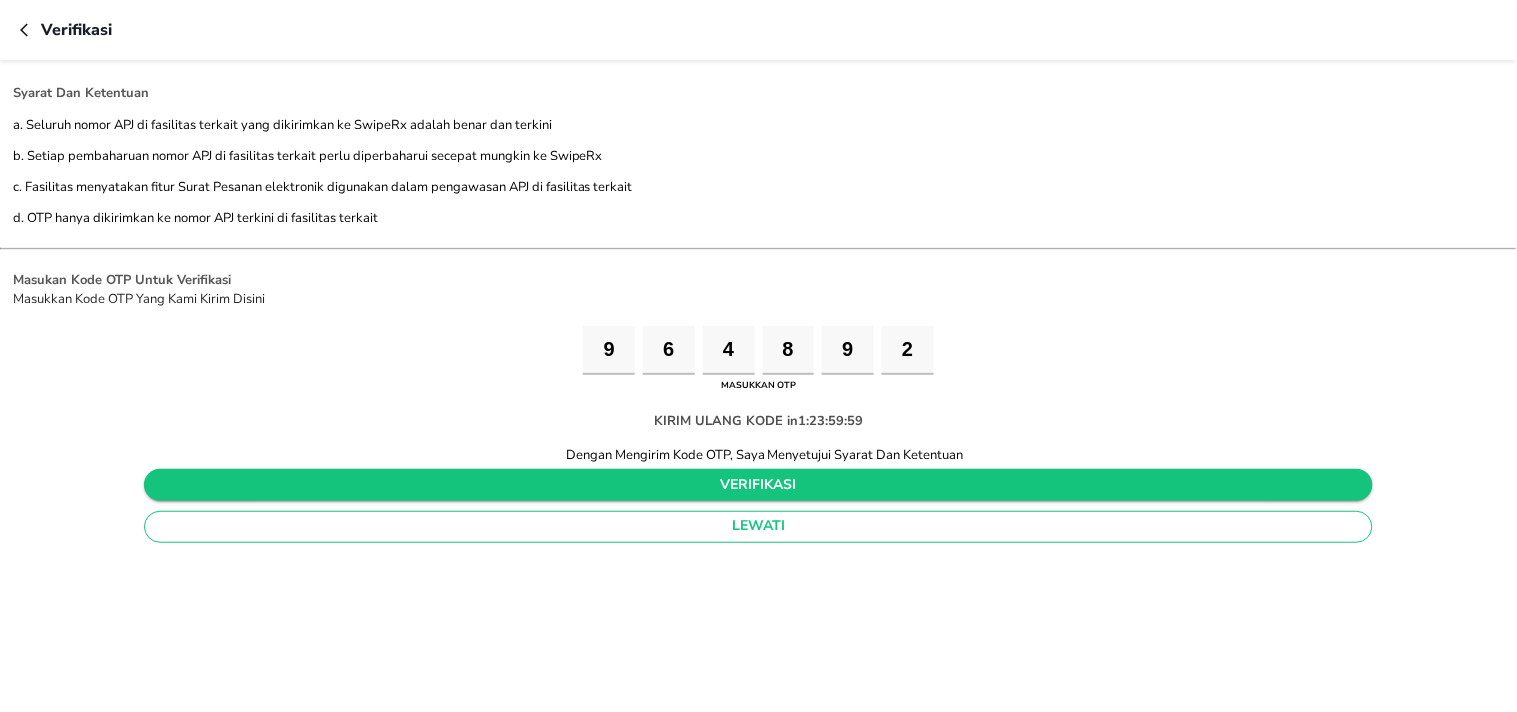 type on "2" 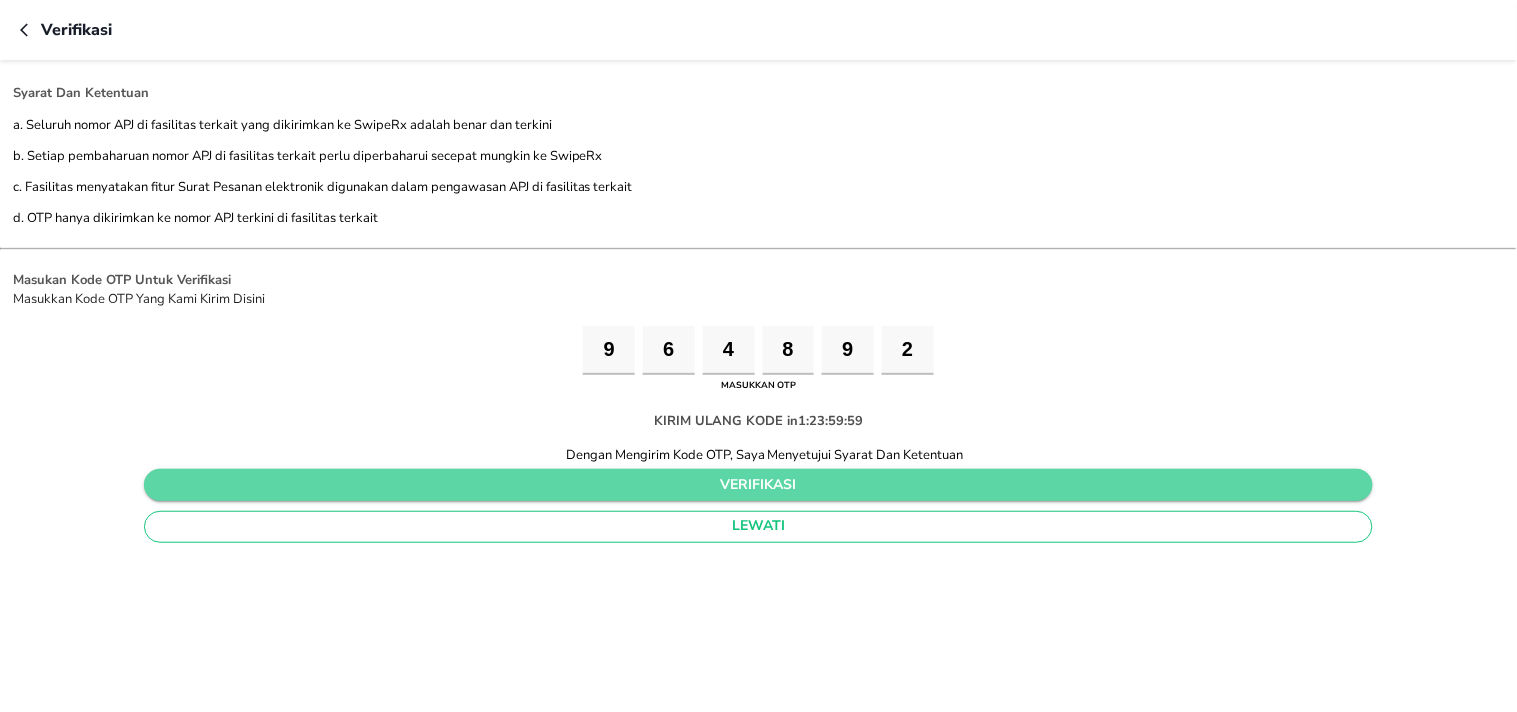 click on "verifikasi" at bounding box center [758, 485] 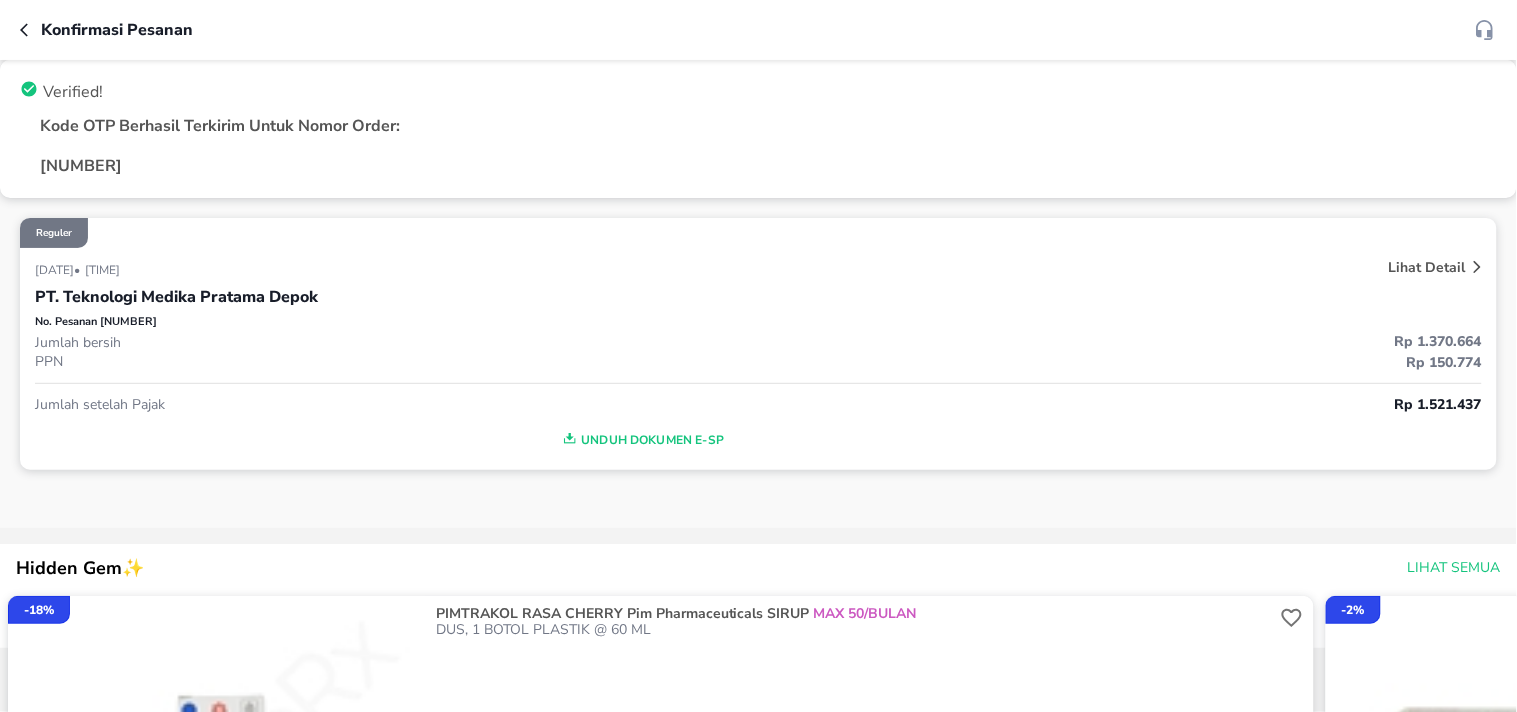 click 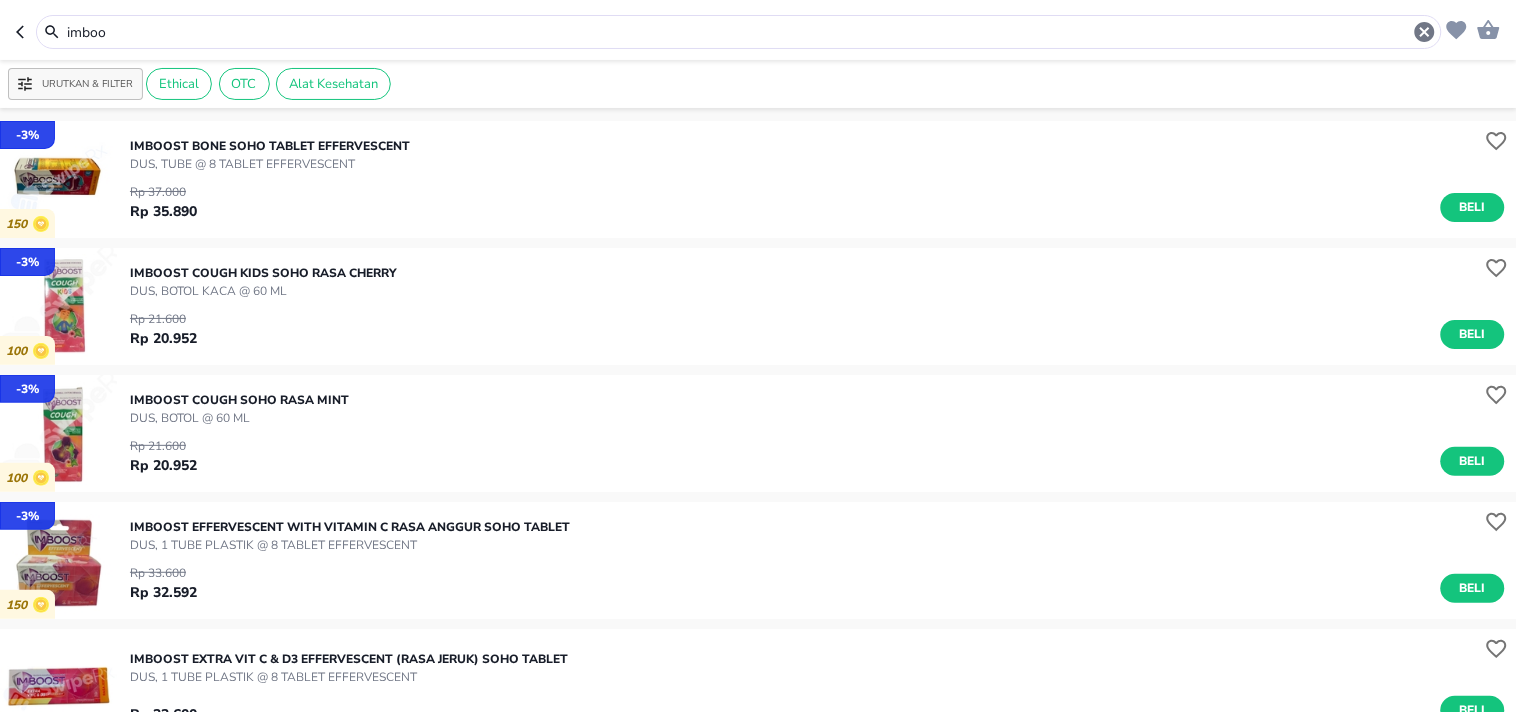 click 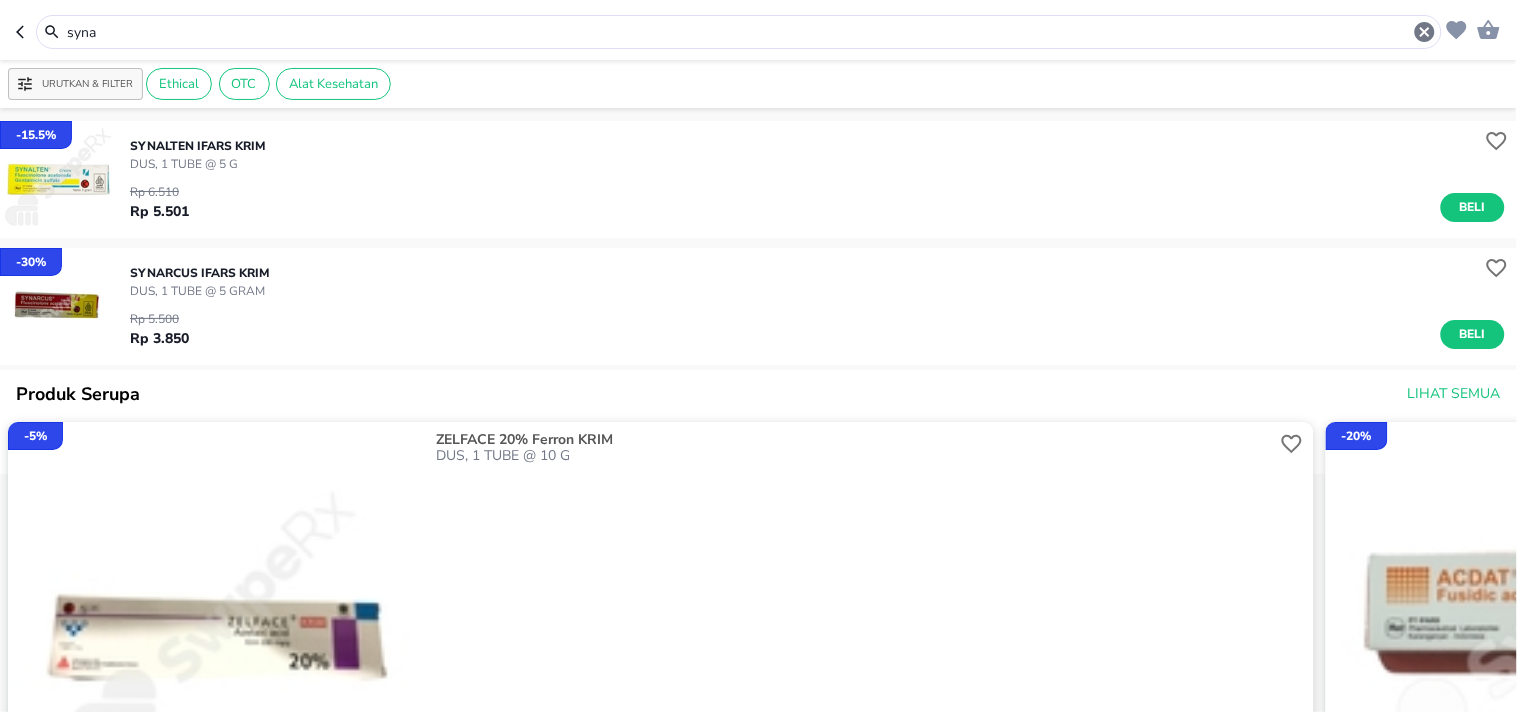 click 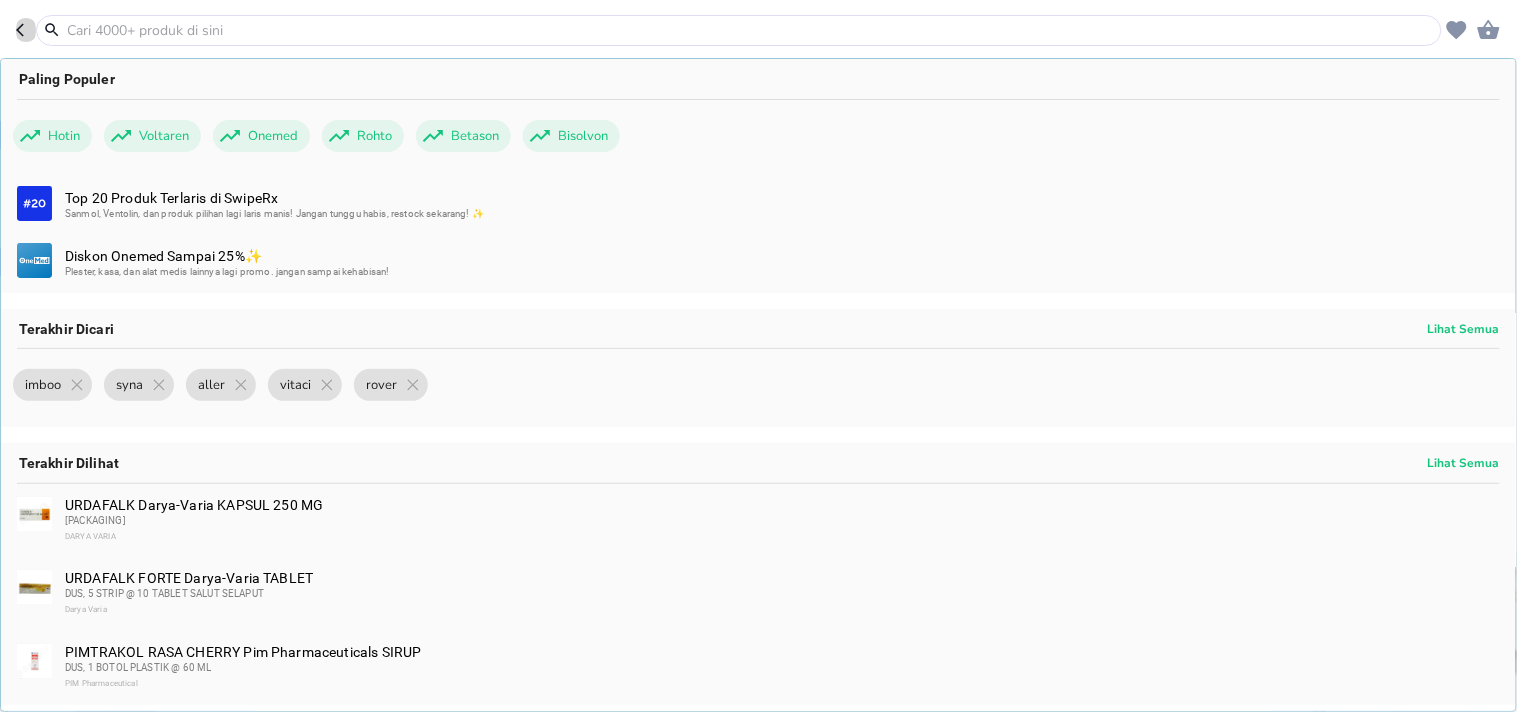 click 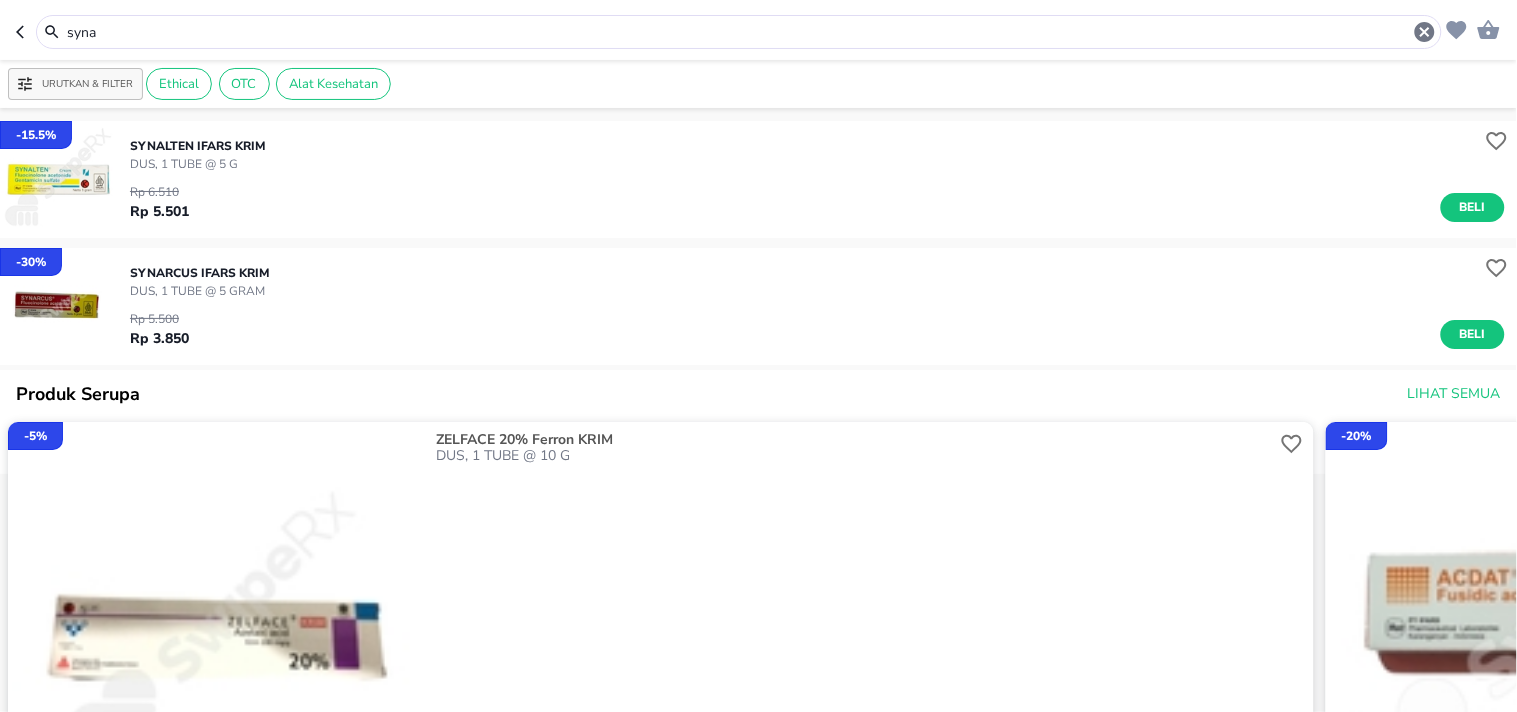 click 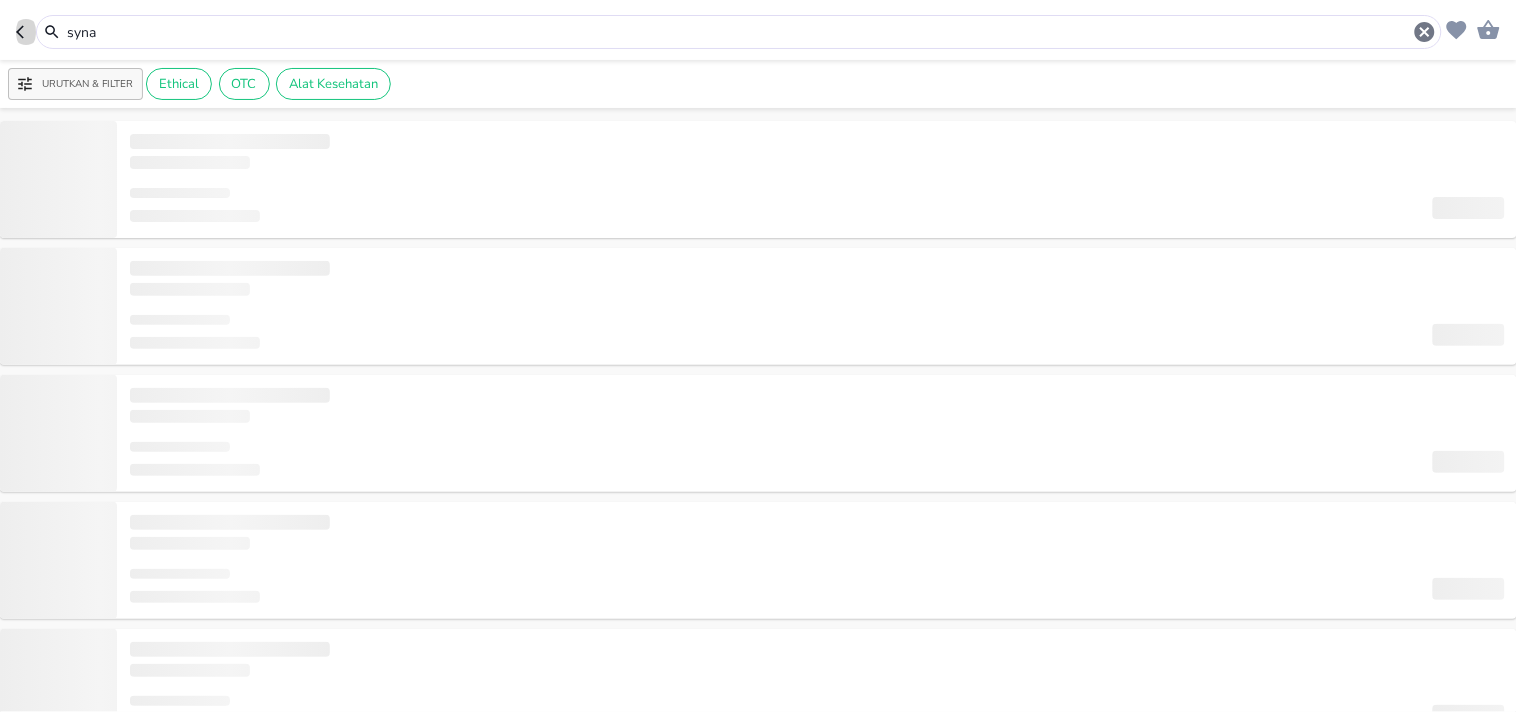 click 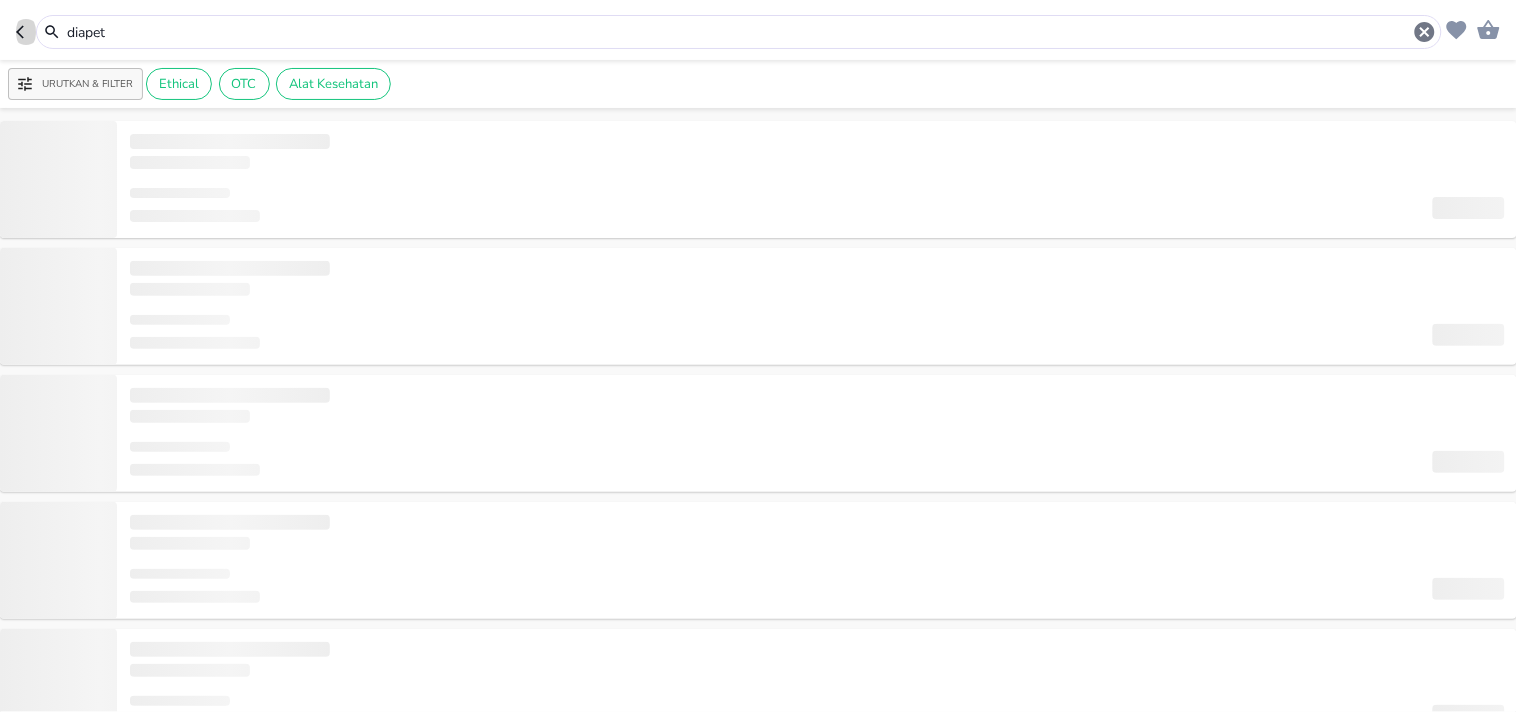click 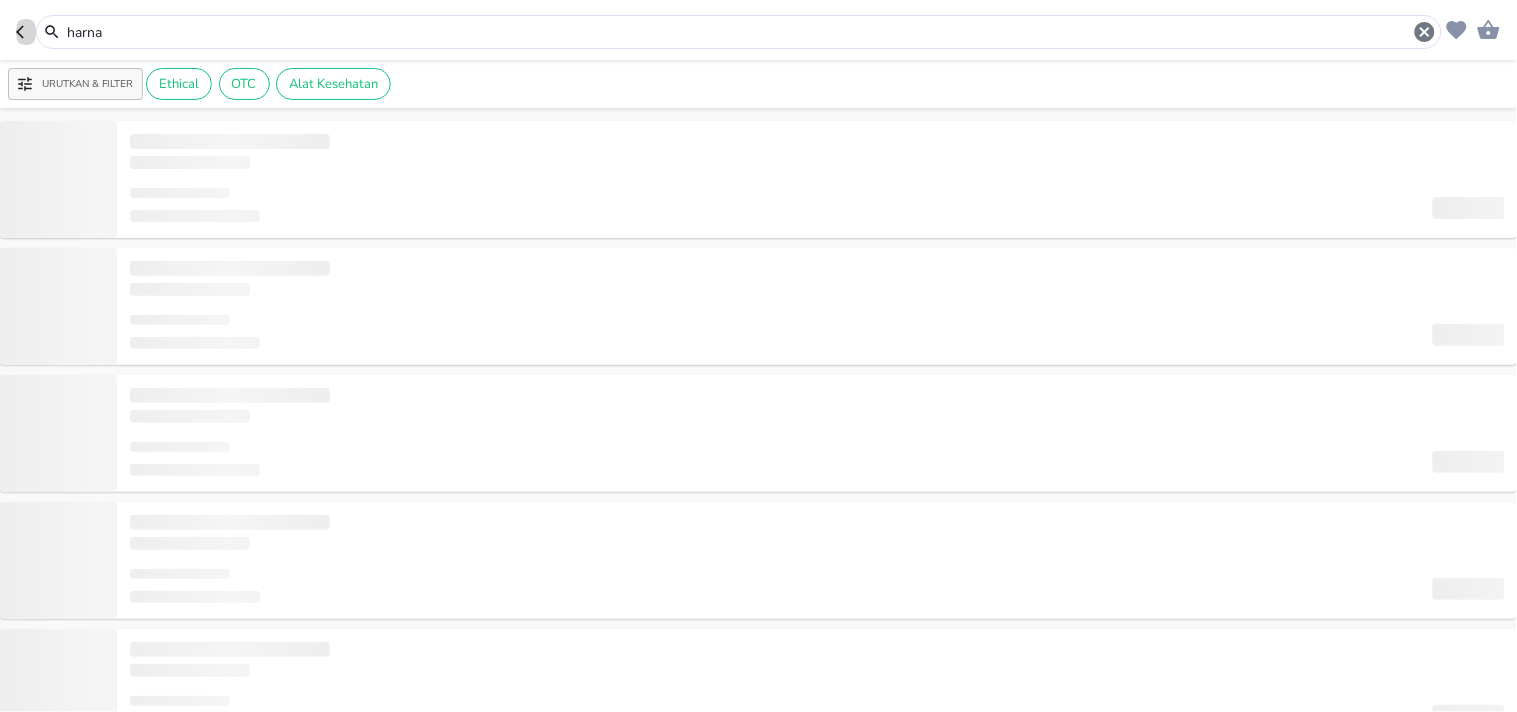 click 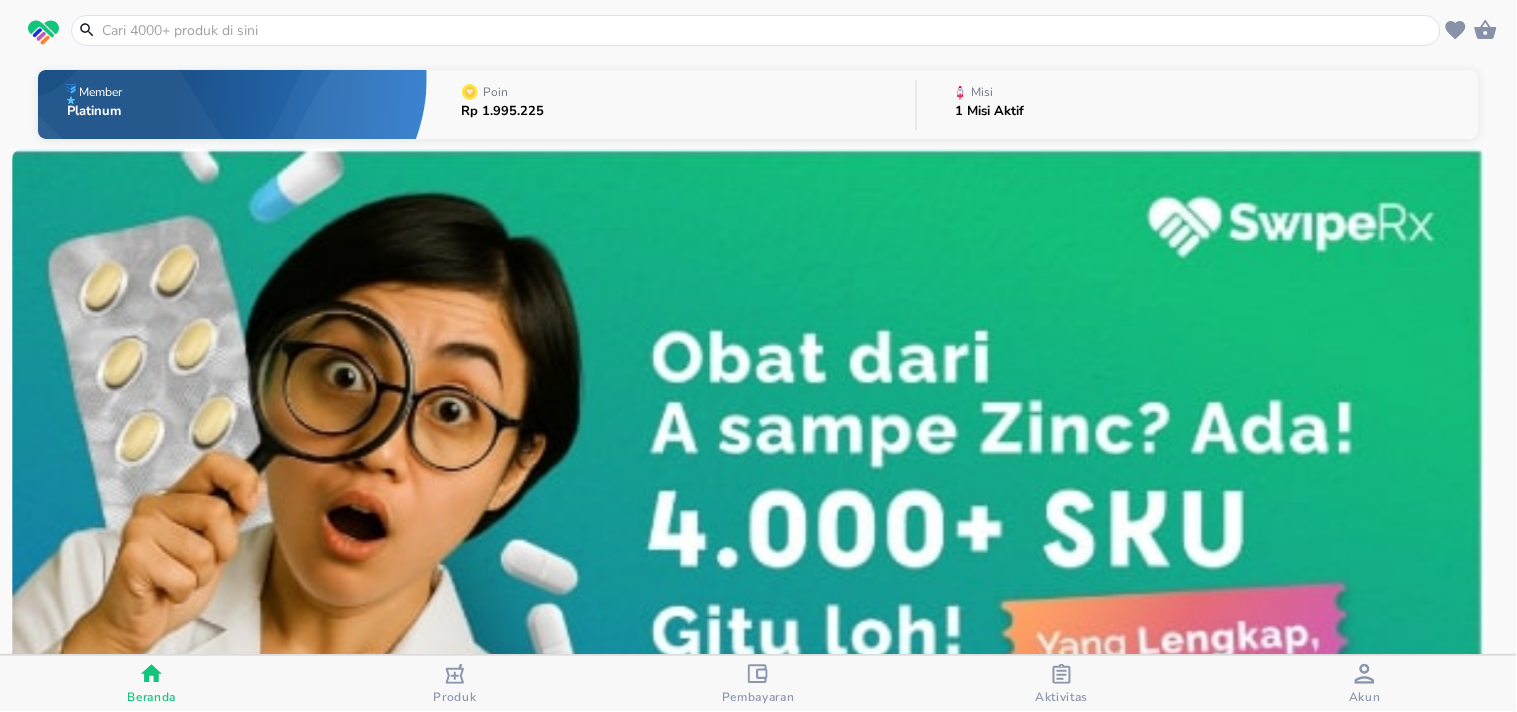 click at bounding box center [758, 30] 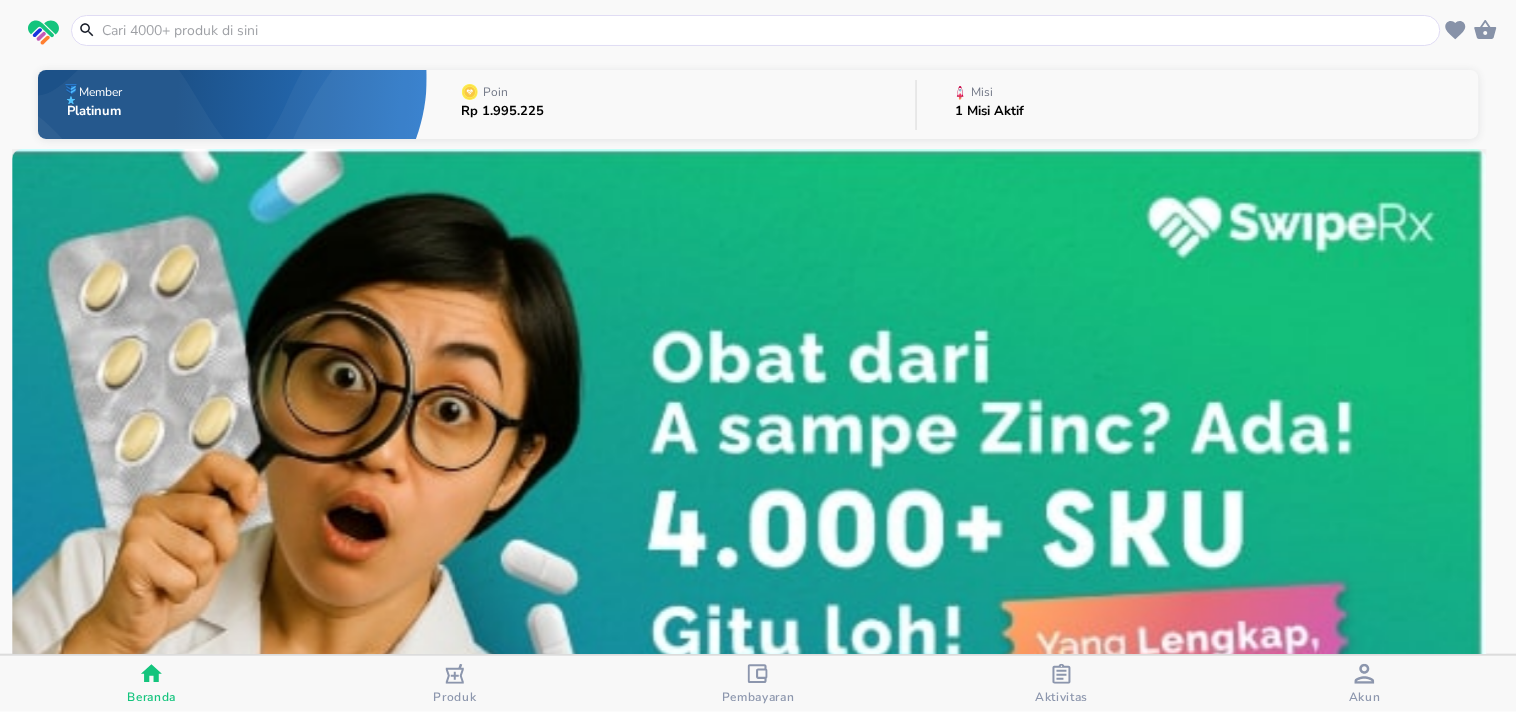 scroll, scrollTop: 1111, scrollLeft: 0, axis: vertical 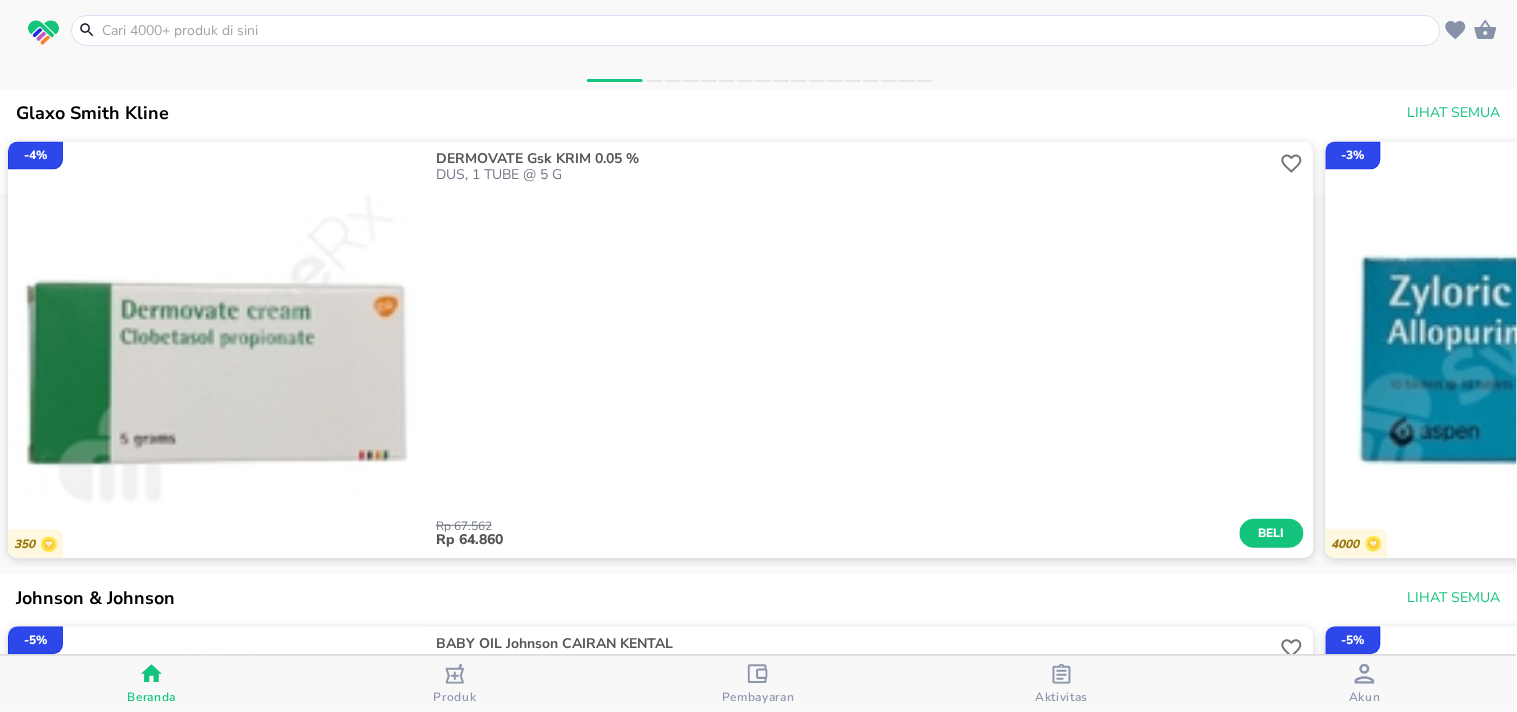 click on "Pembayaran" at bounding box center [758, 684] 